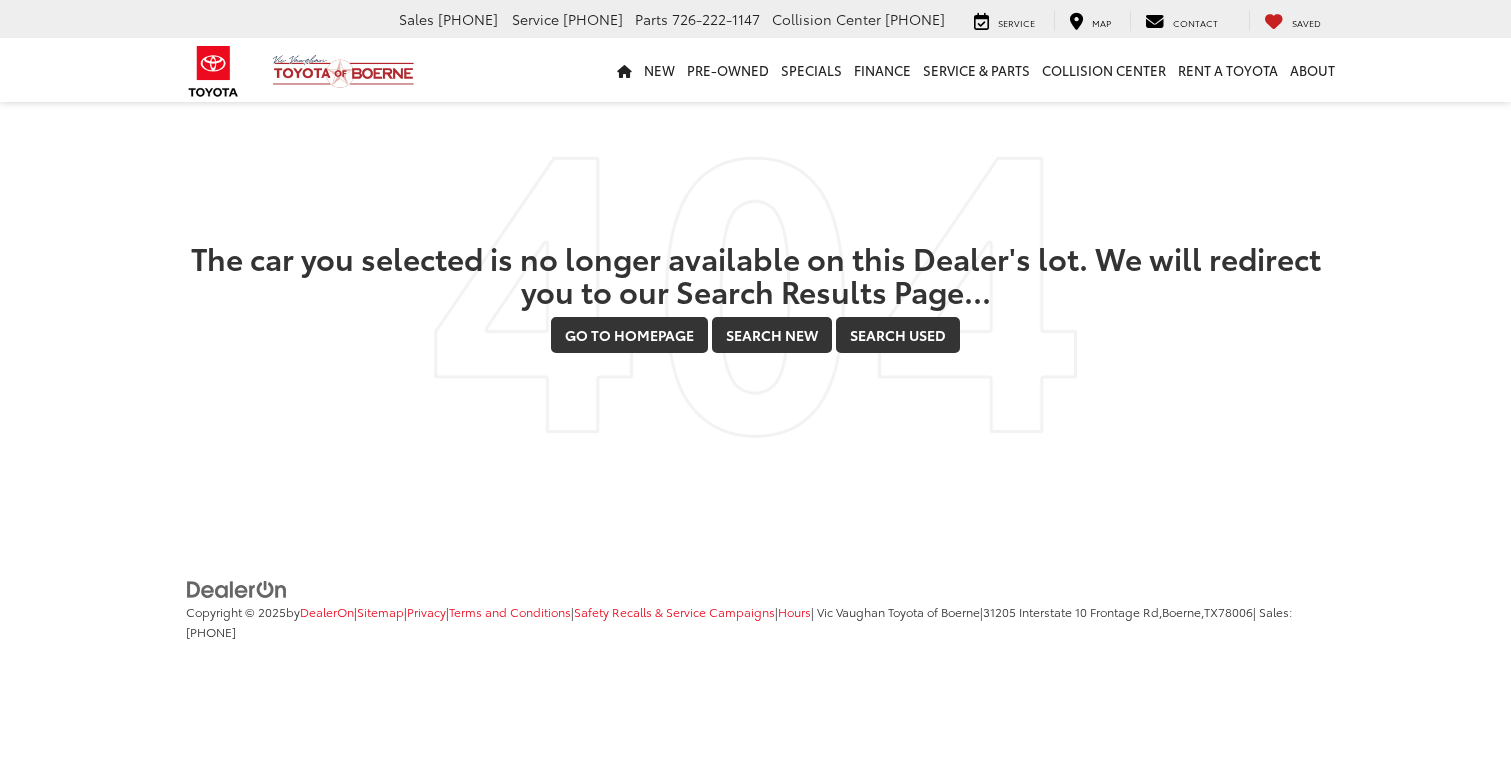 scroll, scrollTop: 0, scrollLeft: 0, axis: both 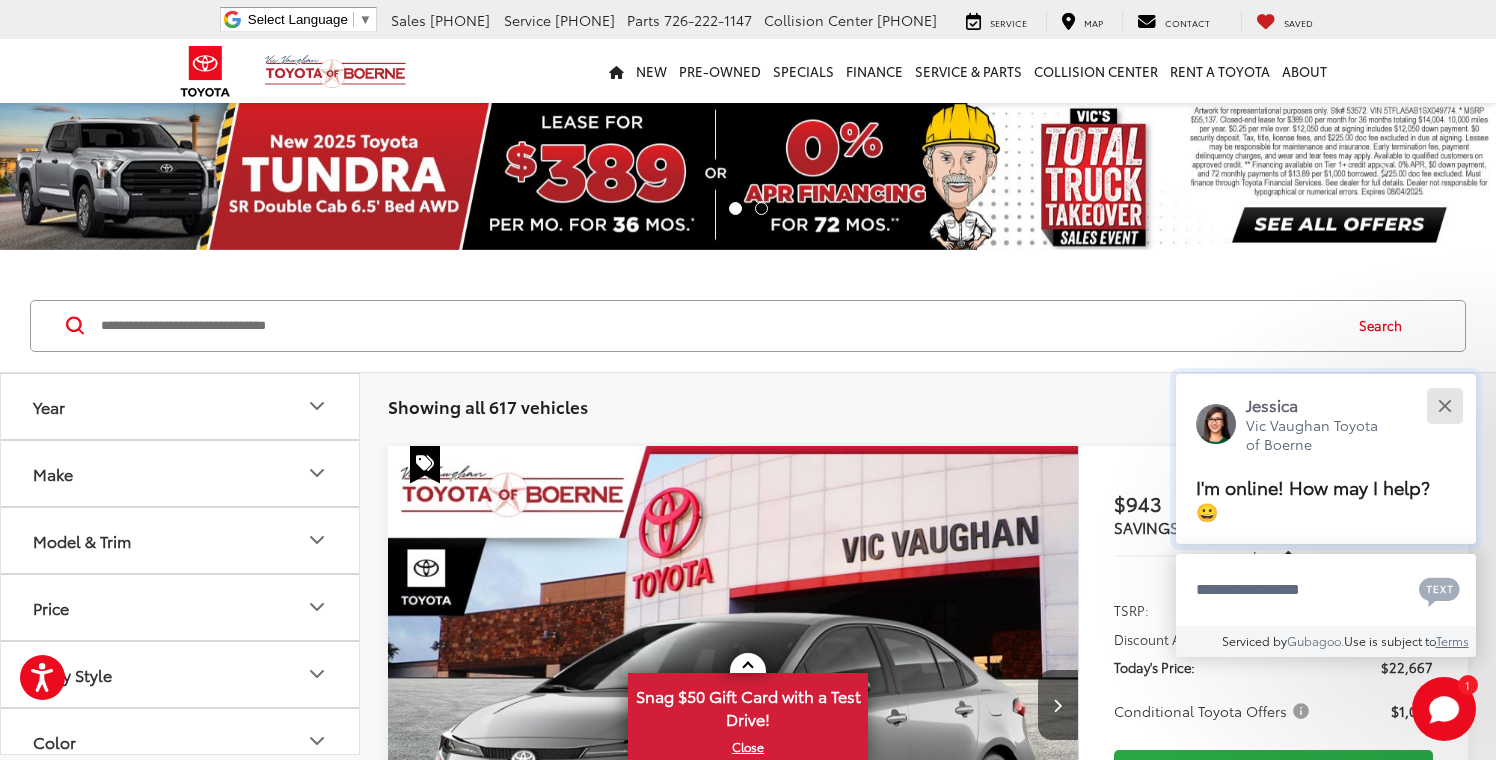 click at bounding box center [1444, 405] 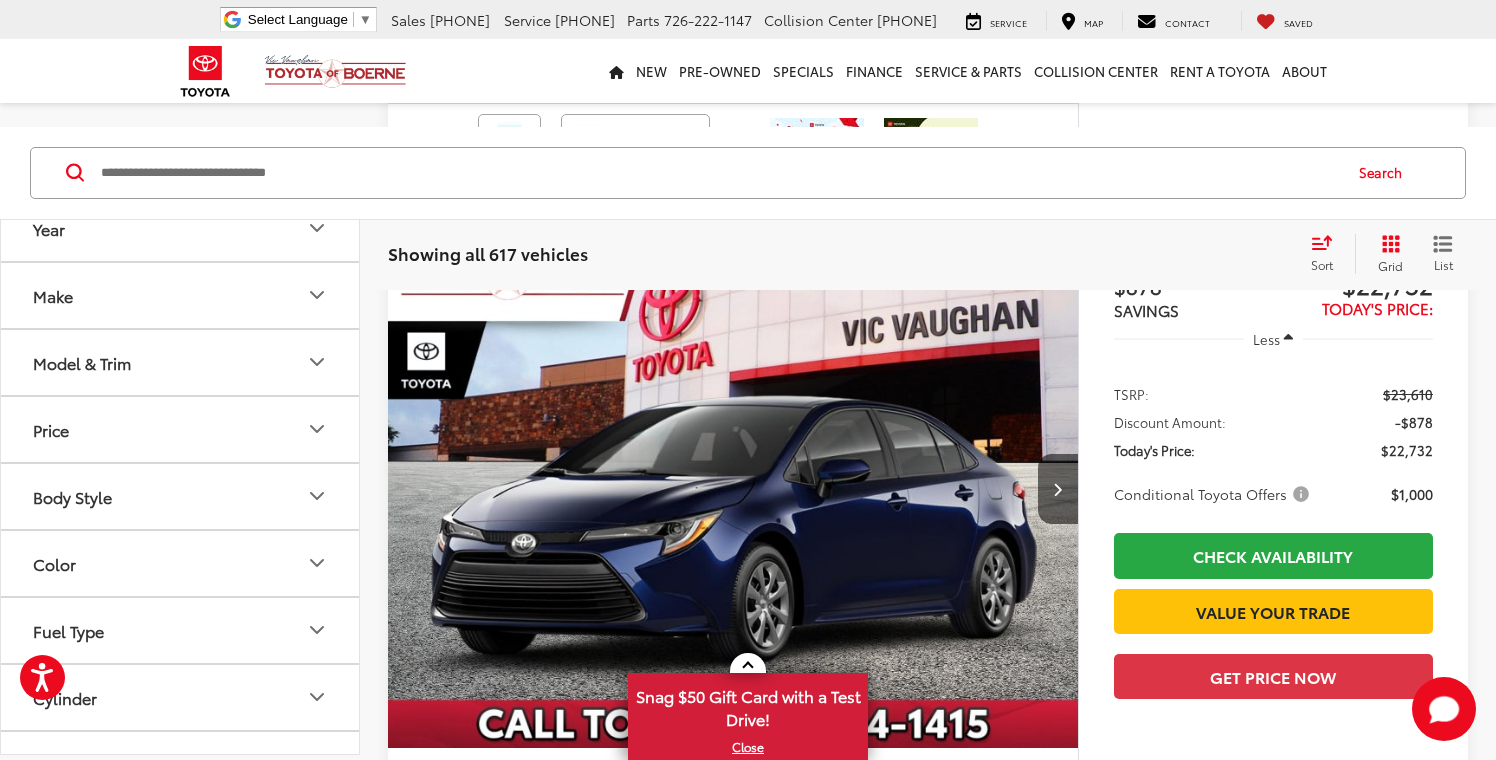 scroll, scrollTop: 0, scrollLeft: 0, axis: both 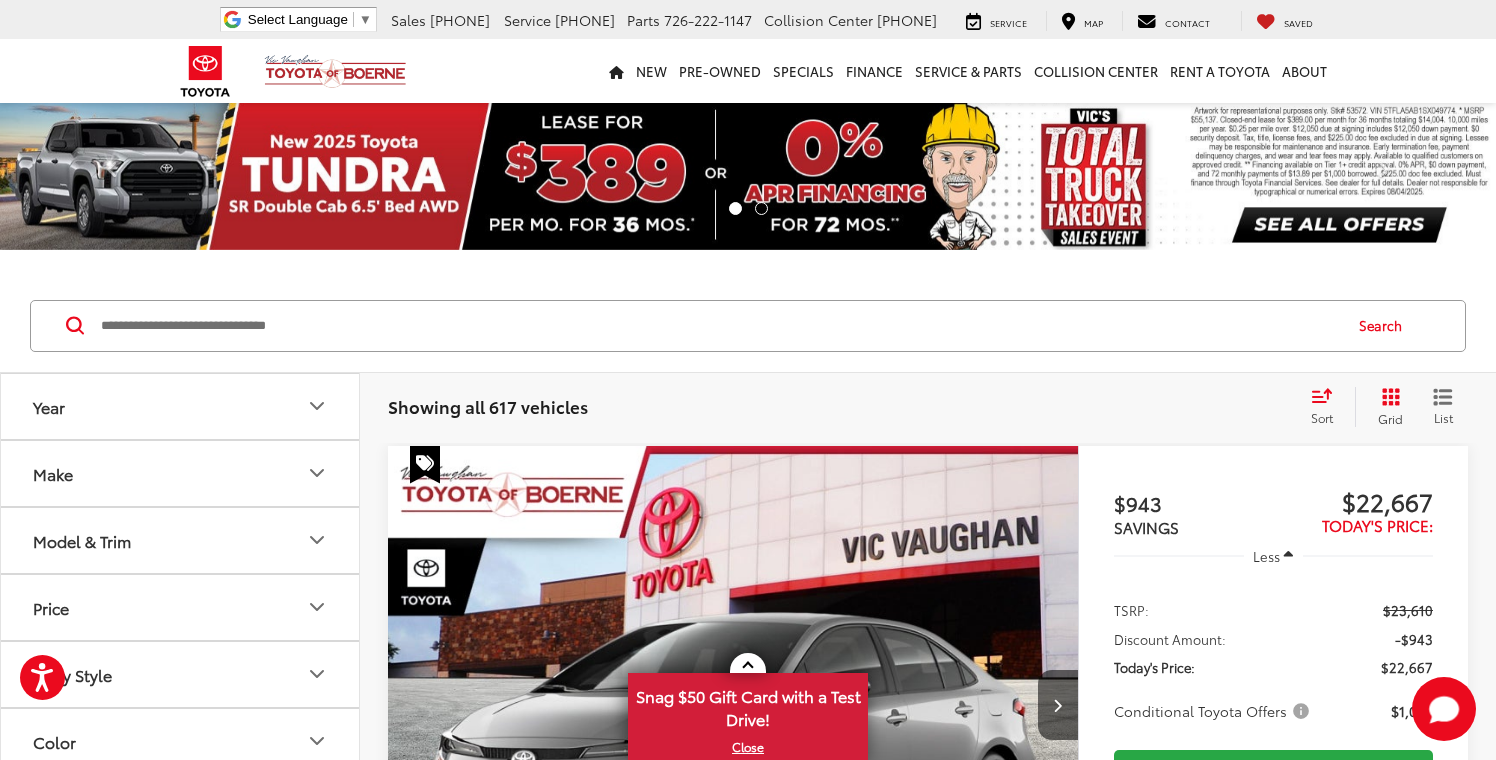 click on "Model & Trim" at bounding box center [181, 540] 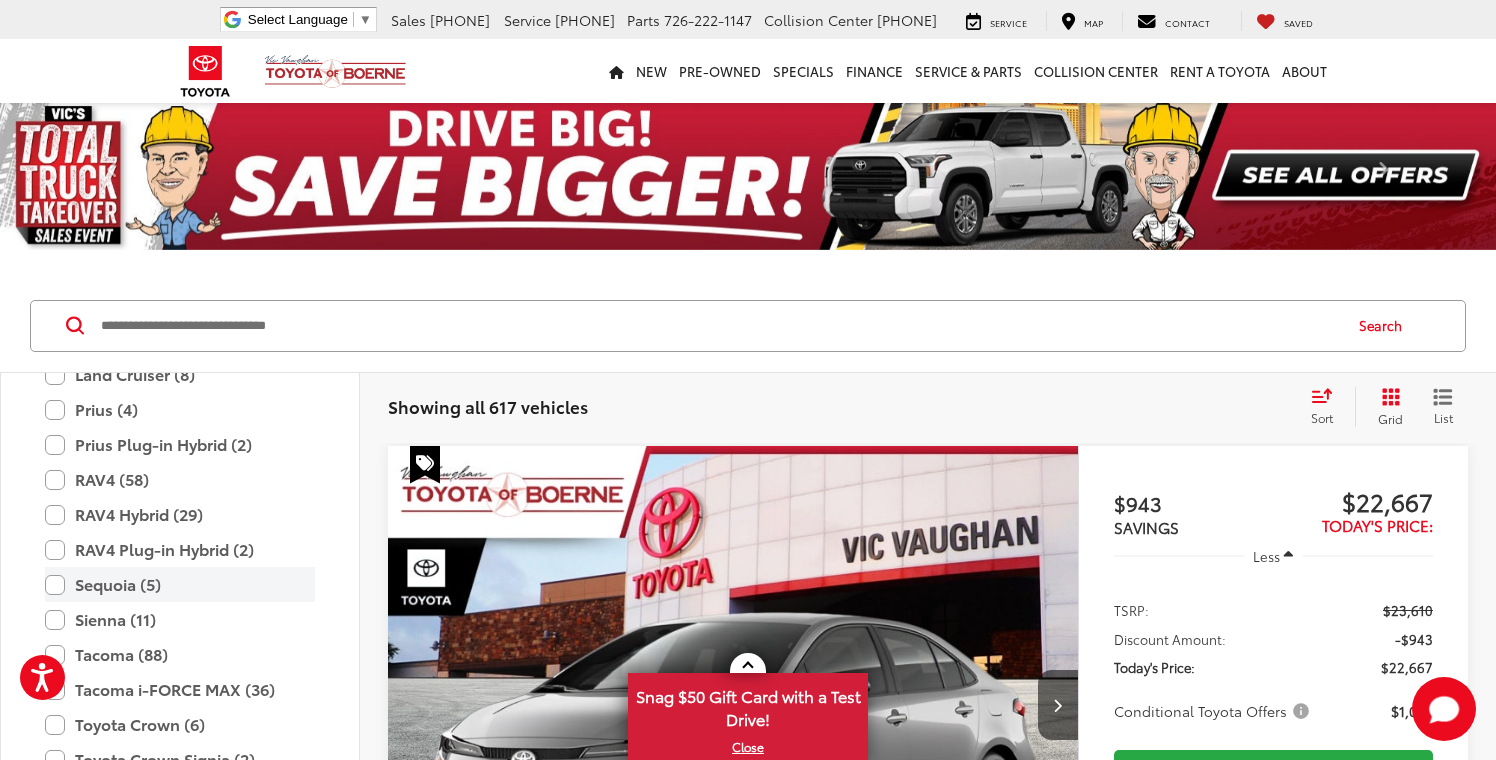 scroll, scrollTop: 743, scrollLeft: 0, axis: vertical 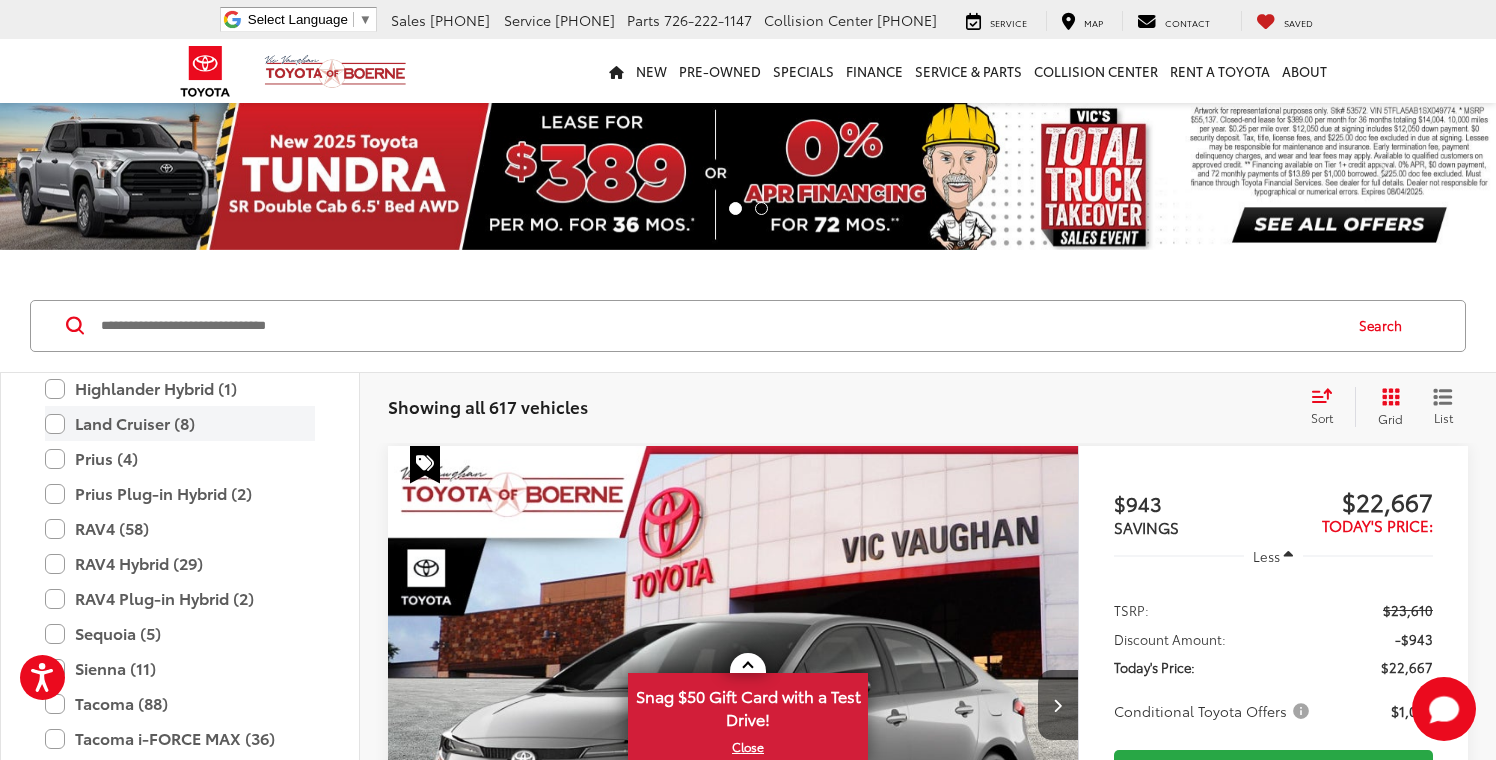 click on "Land Cruiser (8)" at bounding box center [180, 423] 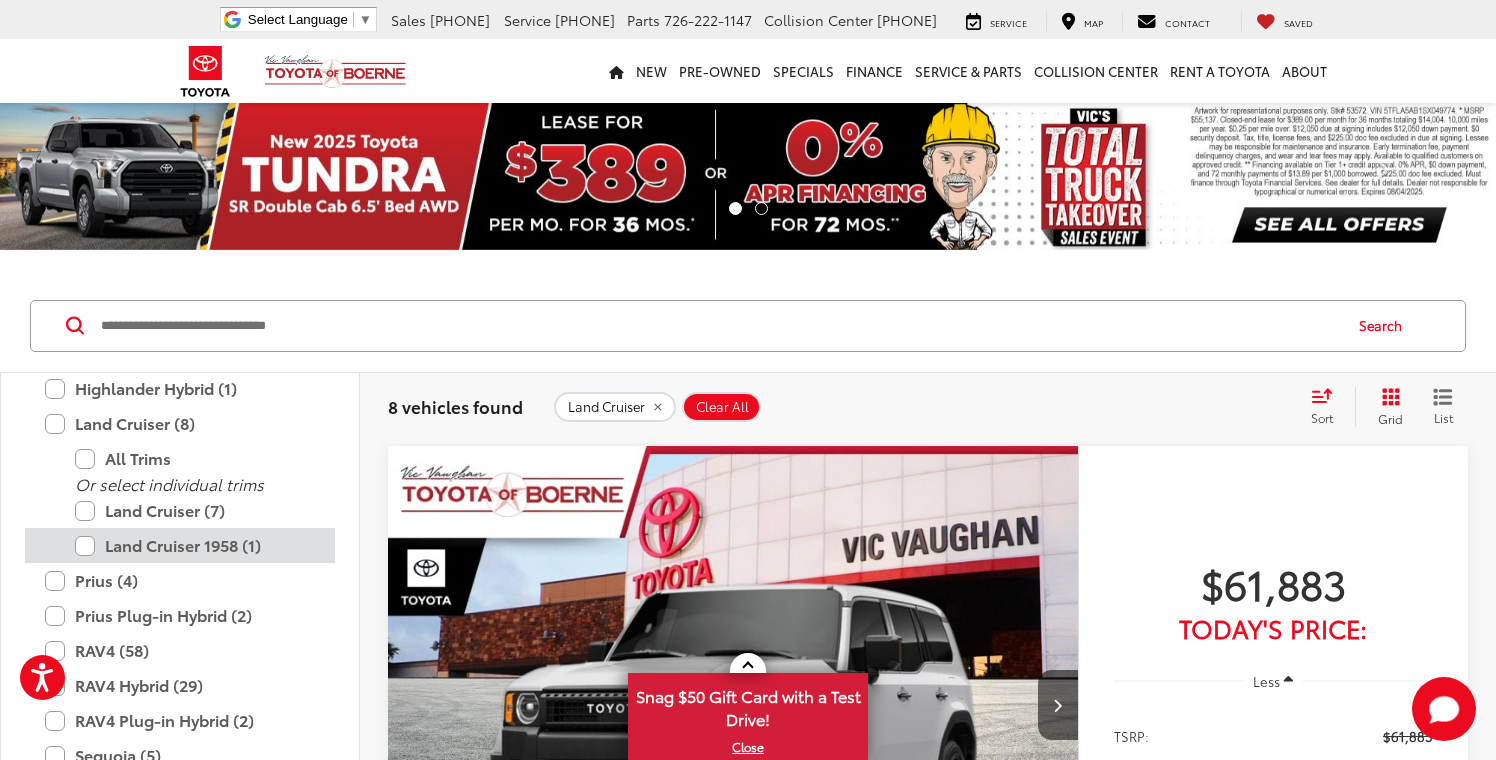 click on "Land Cruiser 1958 (1)" at bounding box center [195, 545] 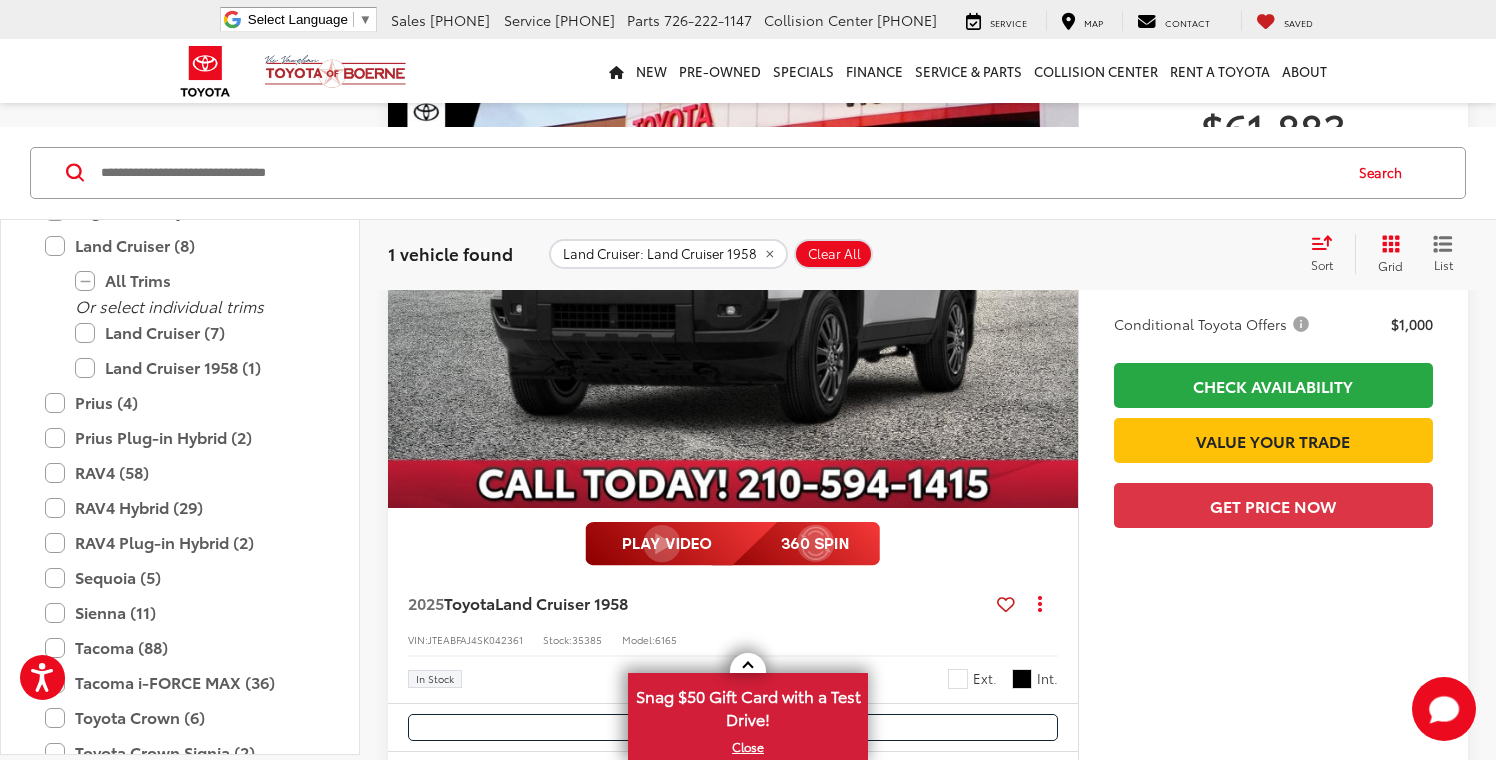 scroll, scrollTop: 467, scrollLeft: 0, axis: vertical 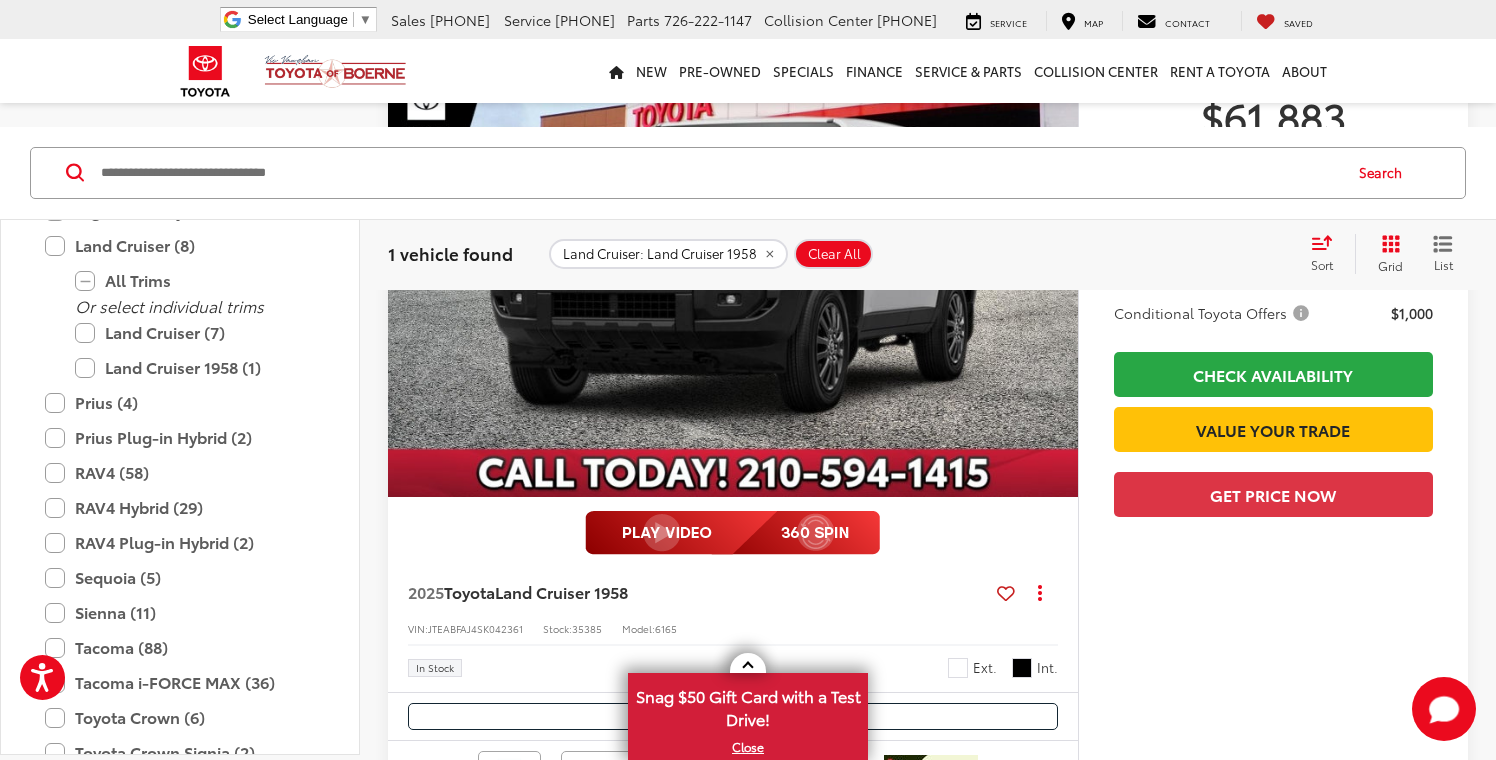 click on "Conditional Toyota Offers" at bounding box center [1213, 313] 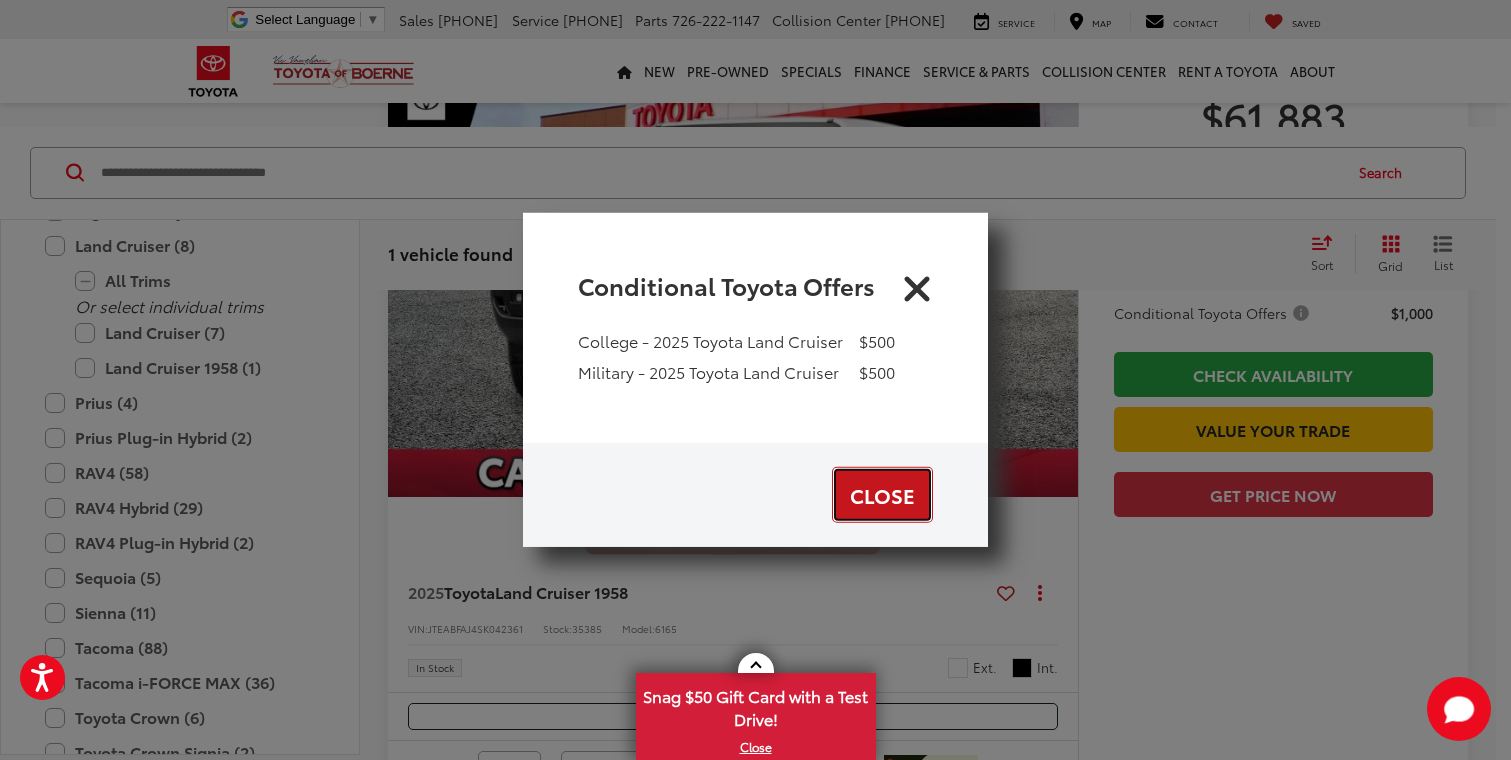 click on "Close" at bounding box center [882, 495] 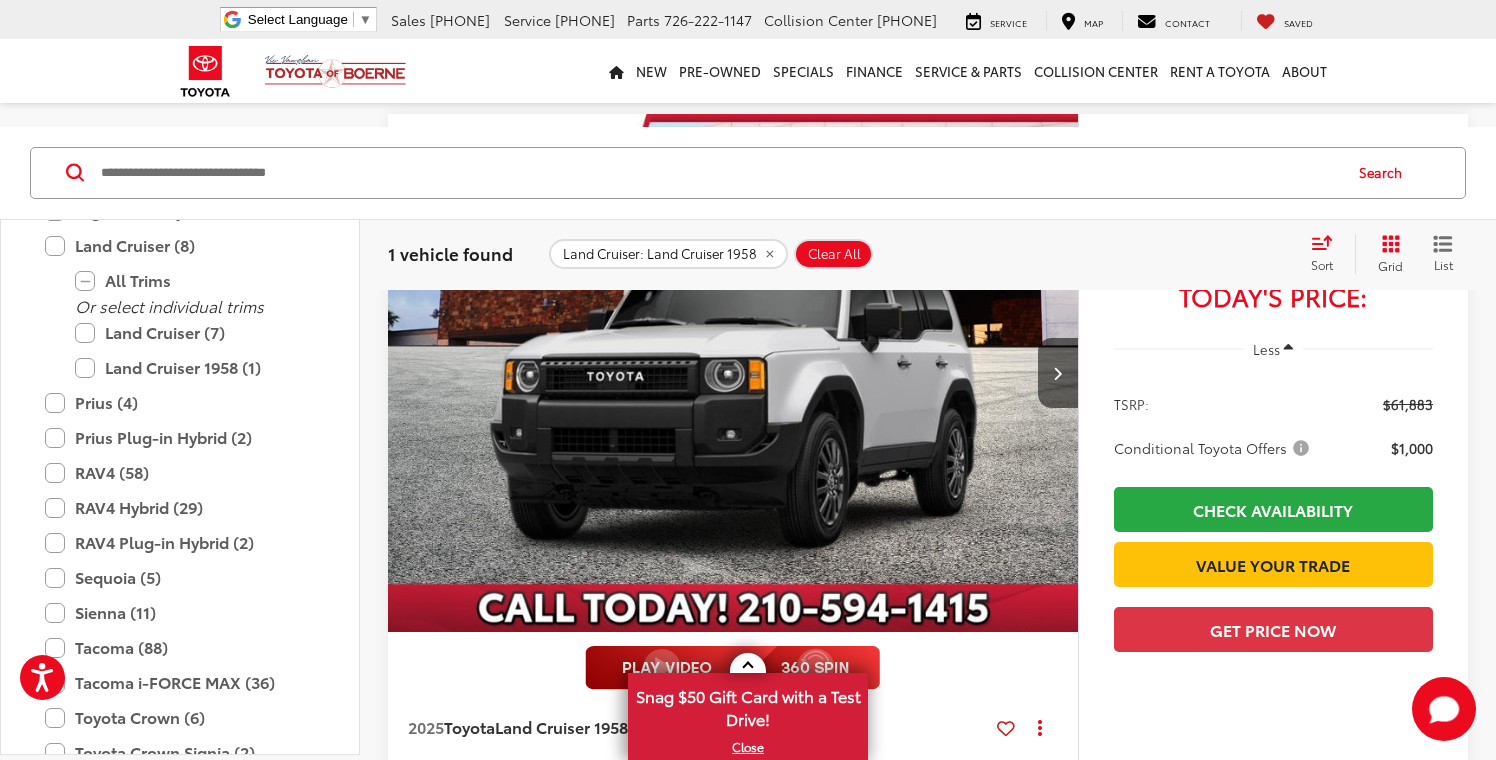 scroll, scrollTop: 269, scrollLeft: 0, axis: vertical 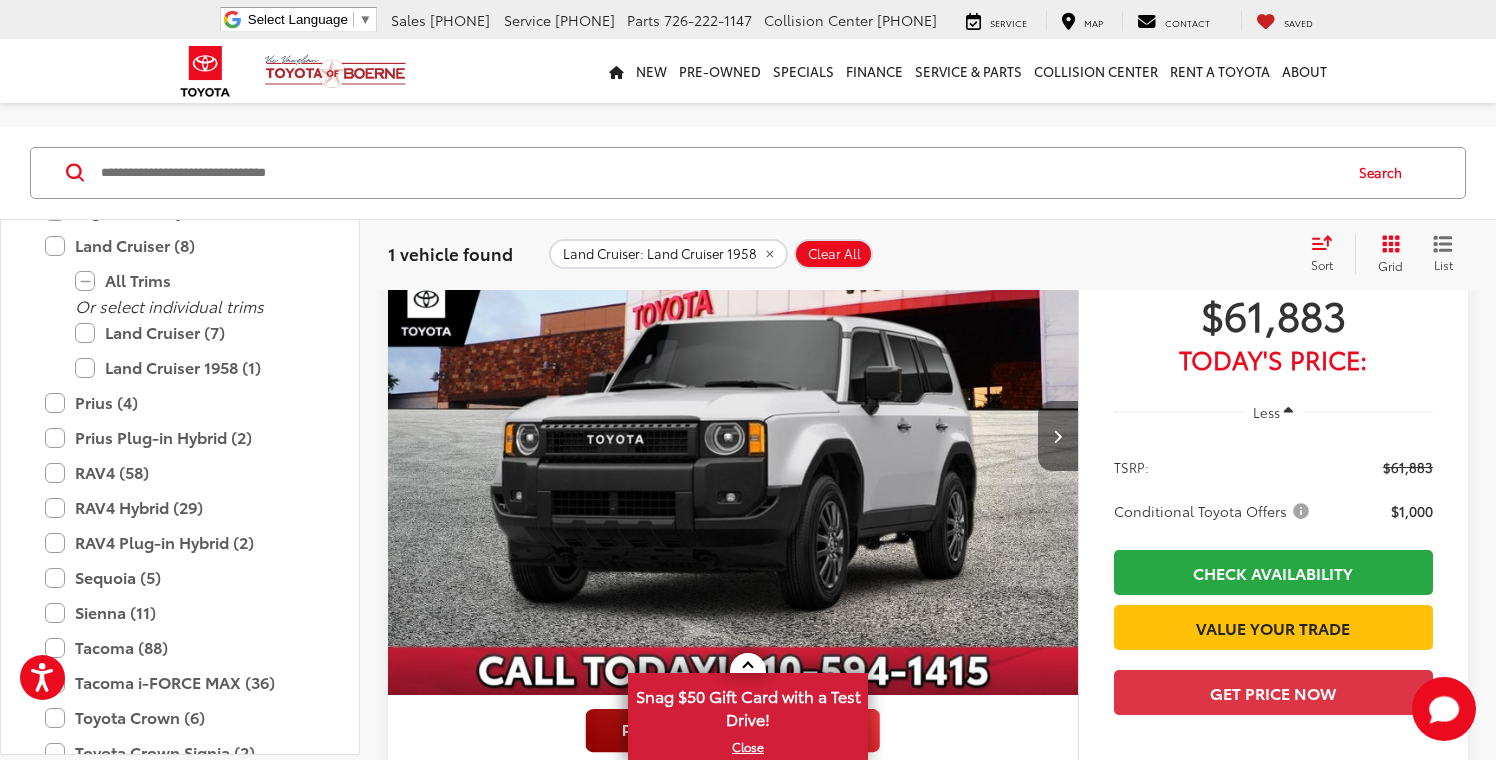 click at bounding box center [1057, 436] 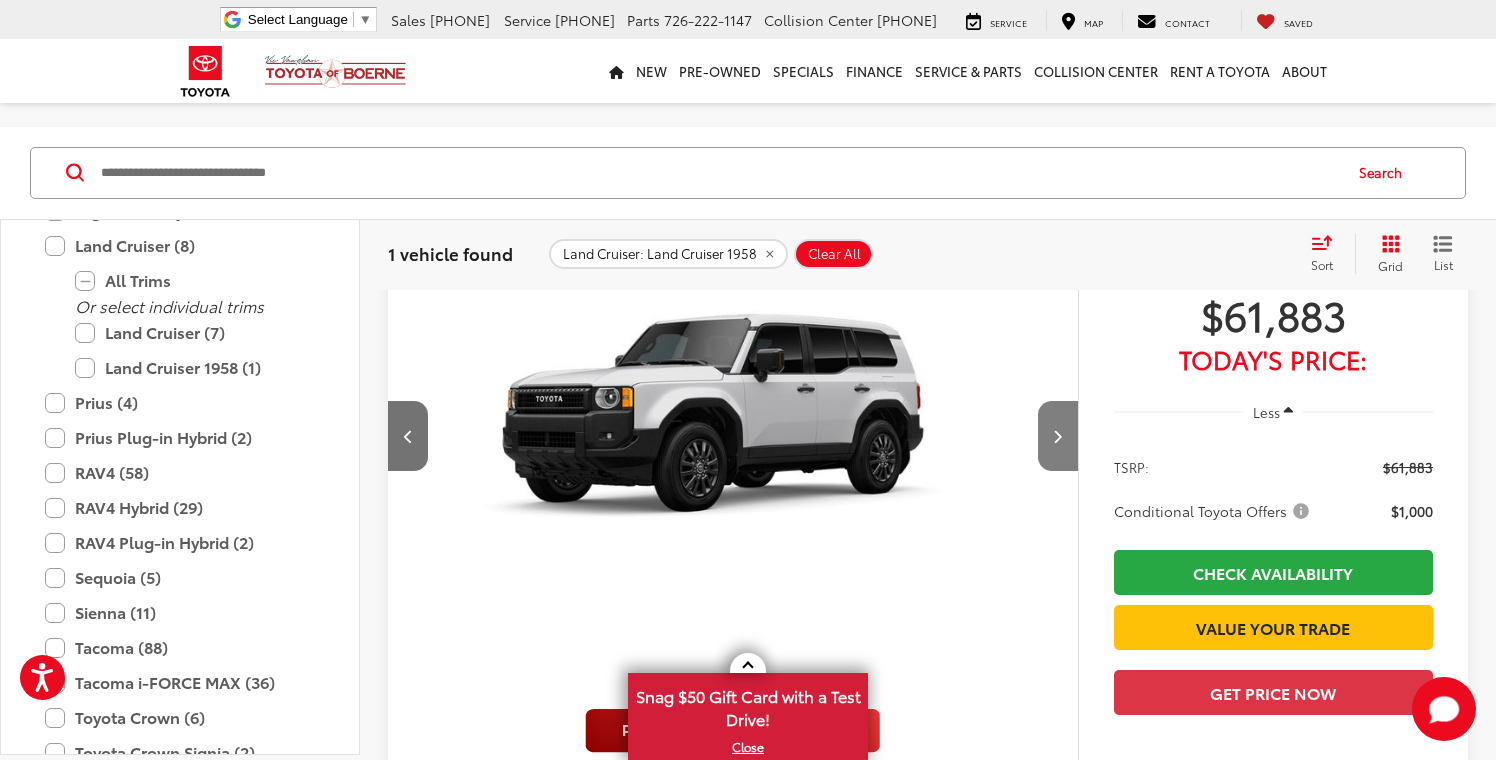 click at bounding box center [1057, 436] 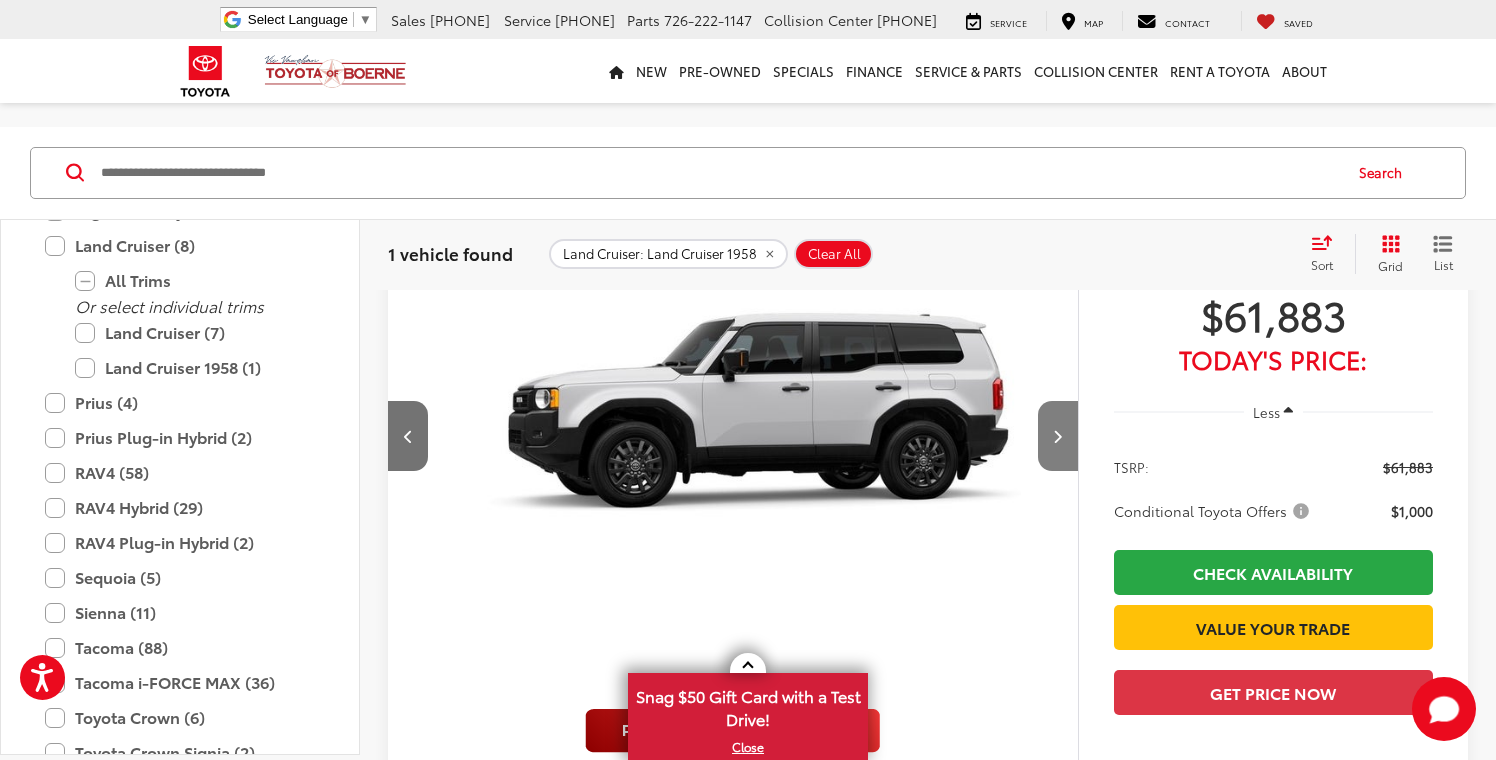 scroll, scrollTop: 0, scrollLeft: 1386, axis: horizontal 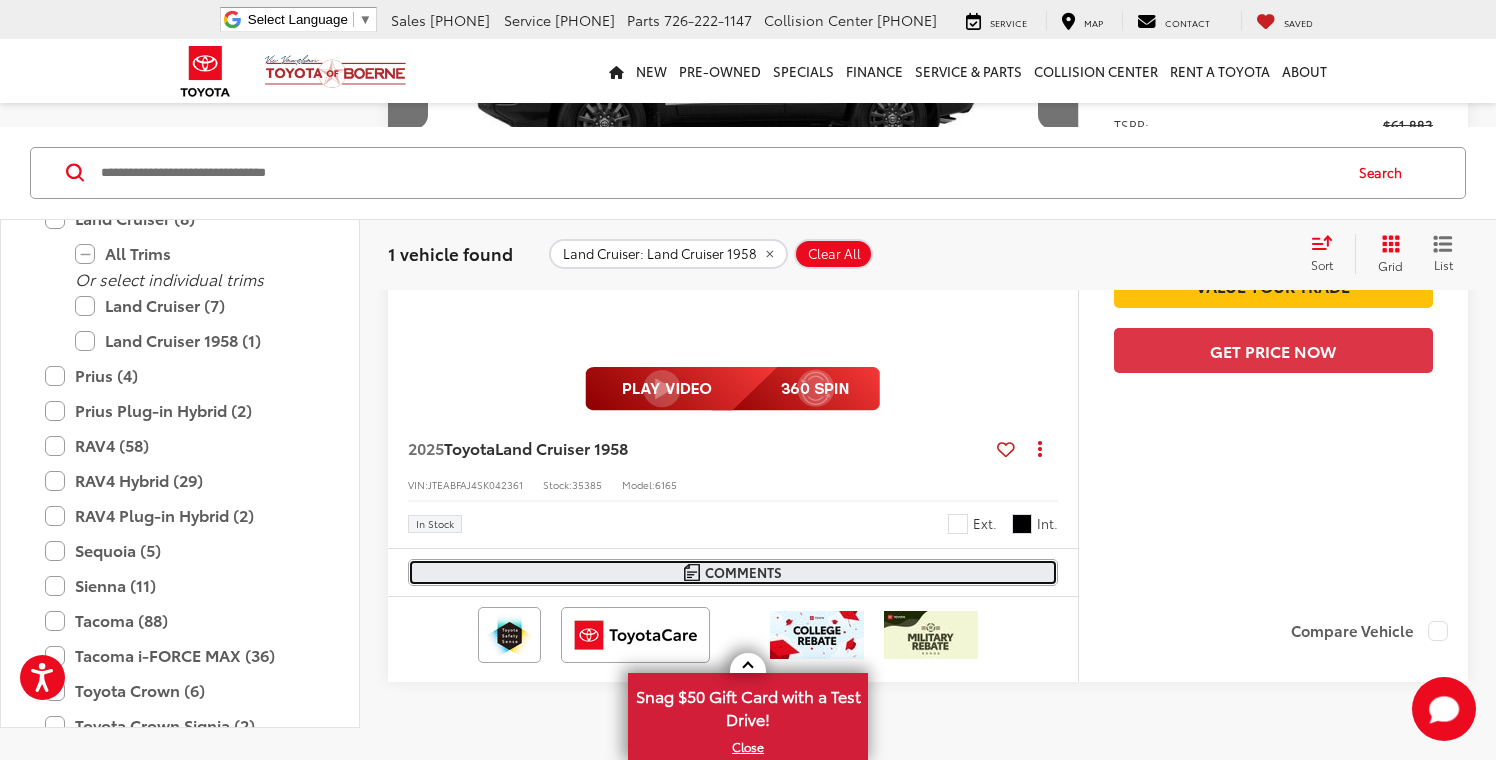 click on "Comments" at bounding box center [743, 572] 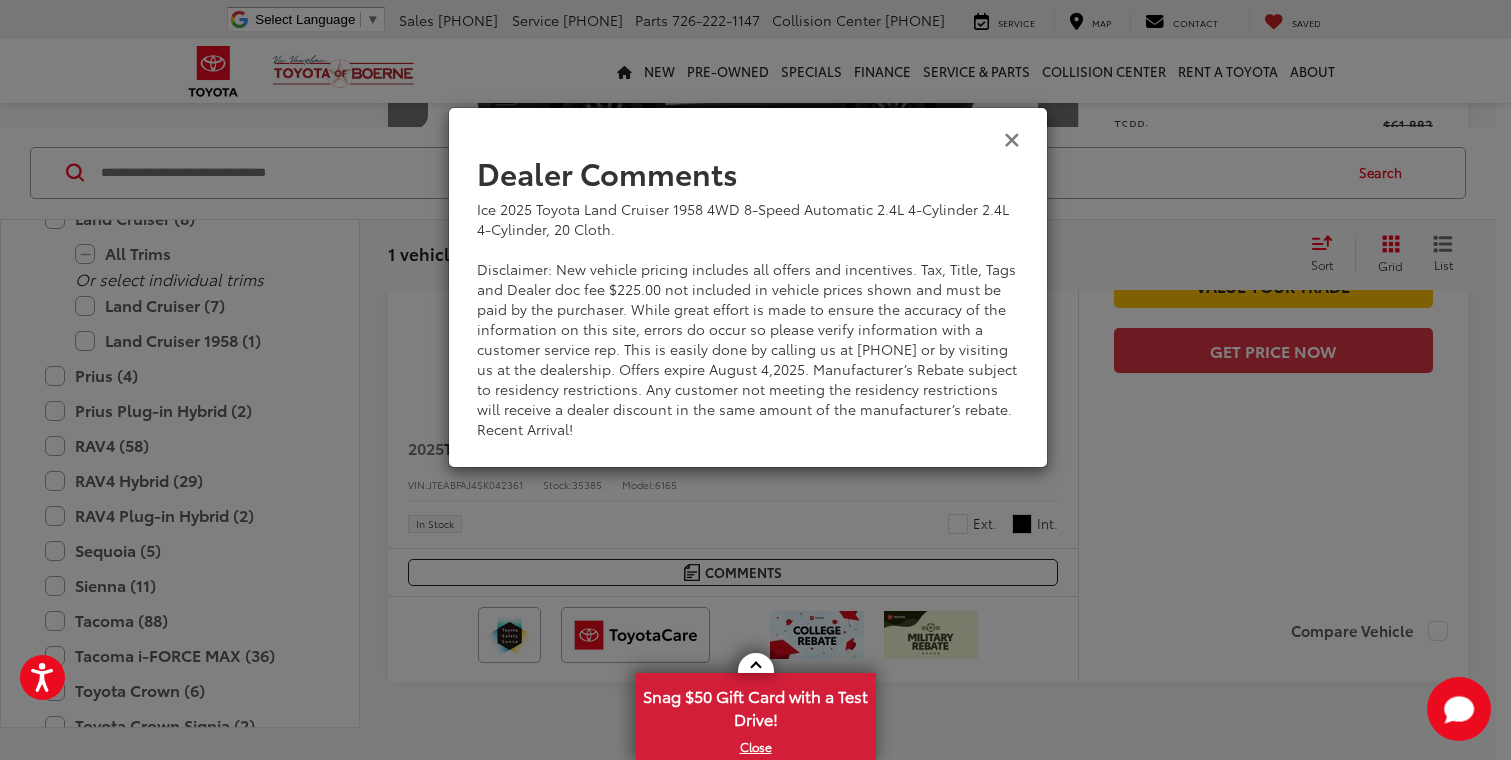 click at bounding box center [1012, 138] 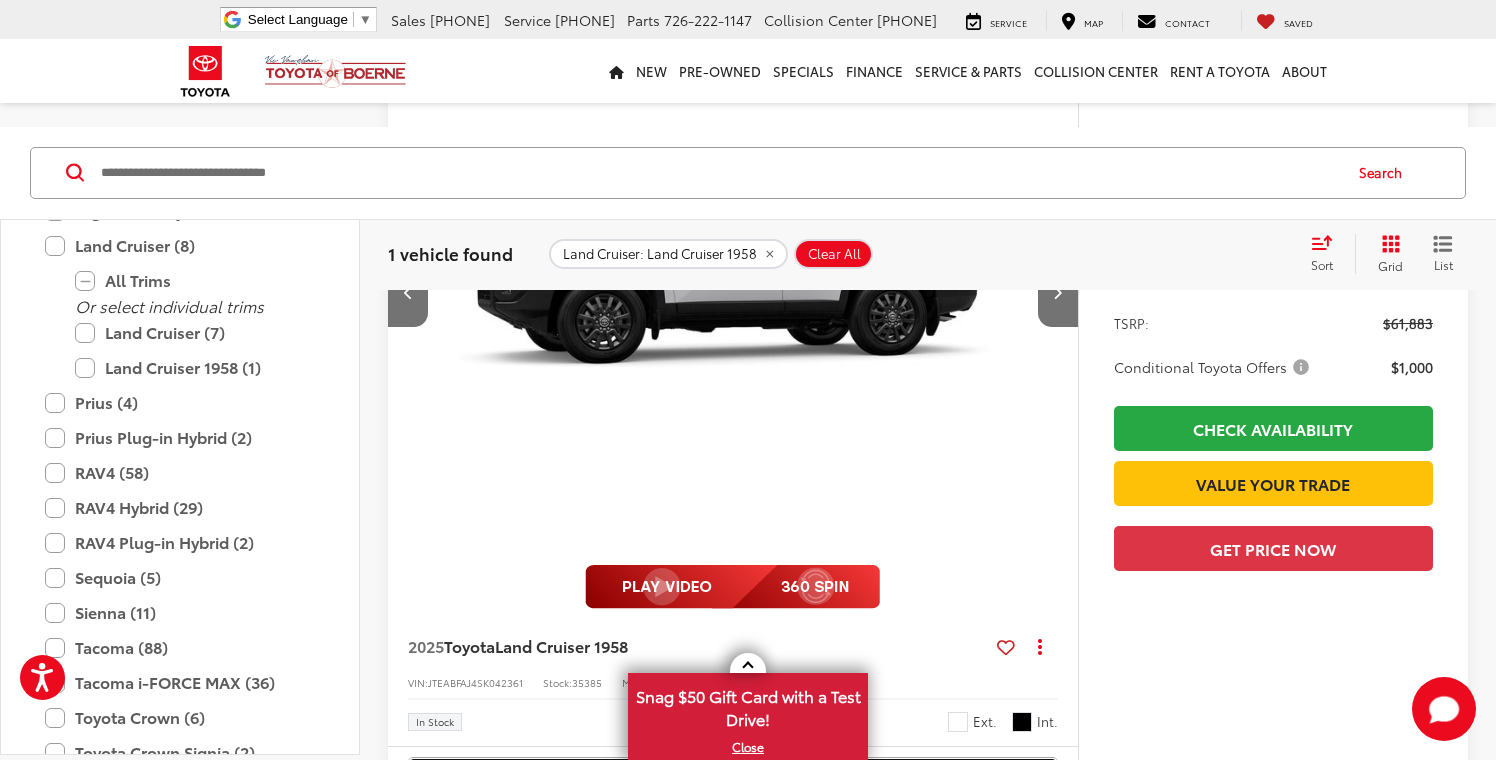 scroll, scrollTop: 528, scrollLeft: 0, axis: vertical 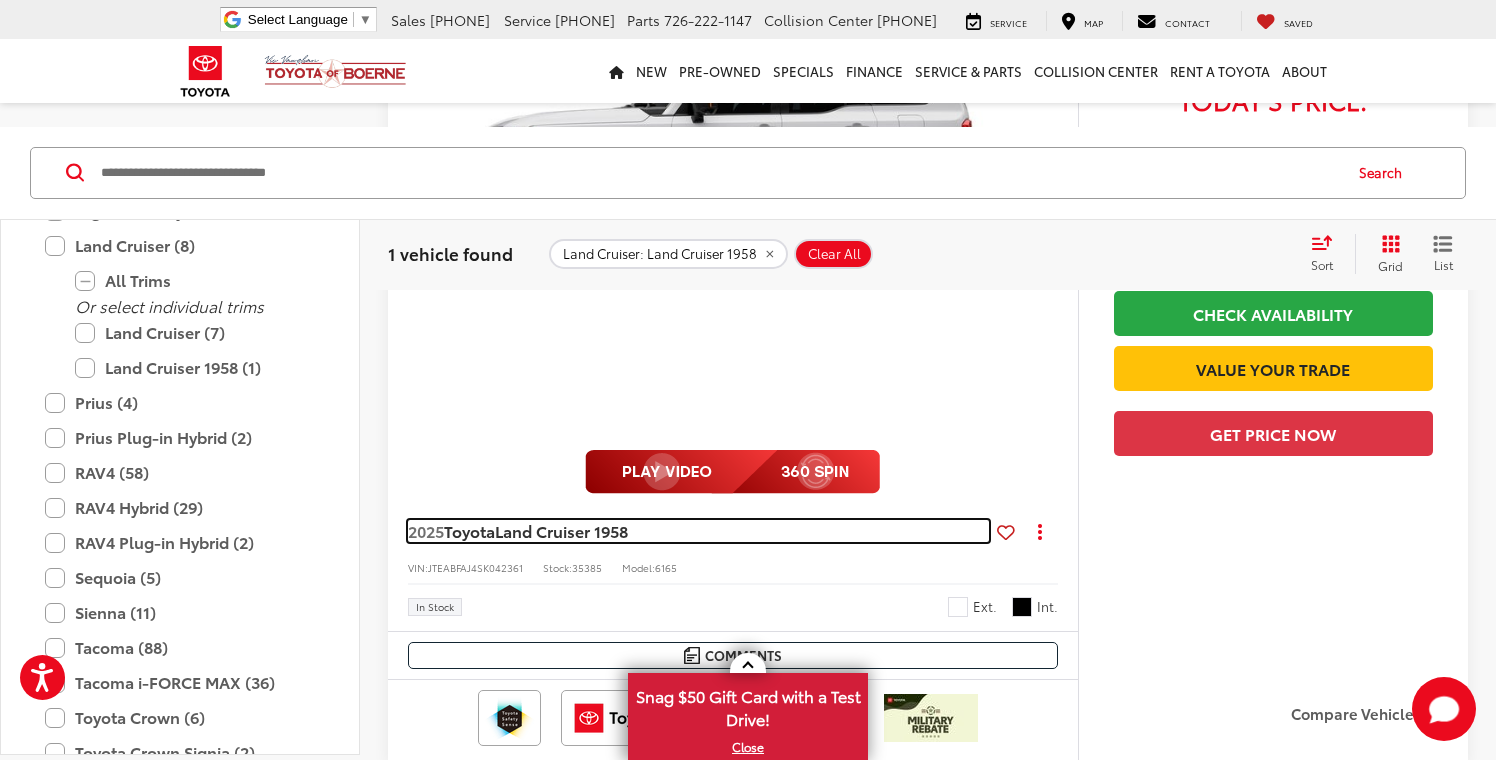 click on "Toyota" at bounding box center [469, 530] 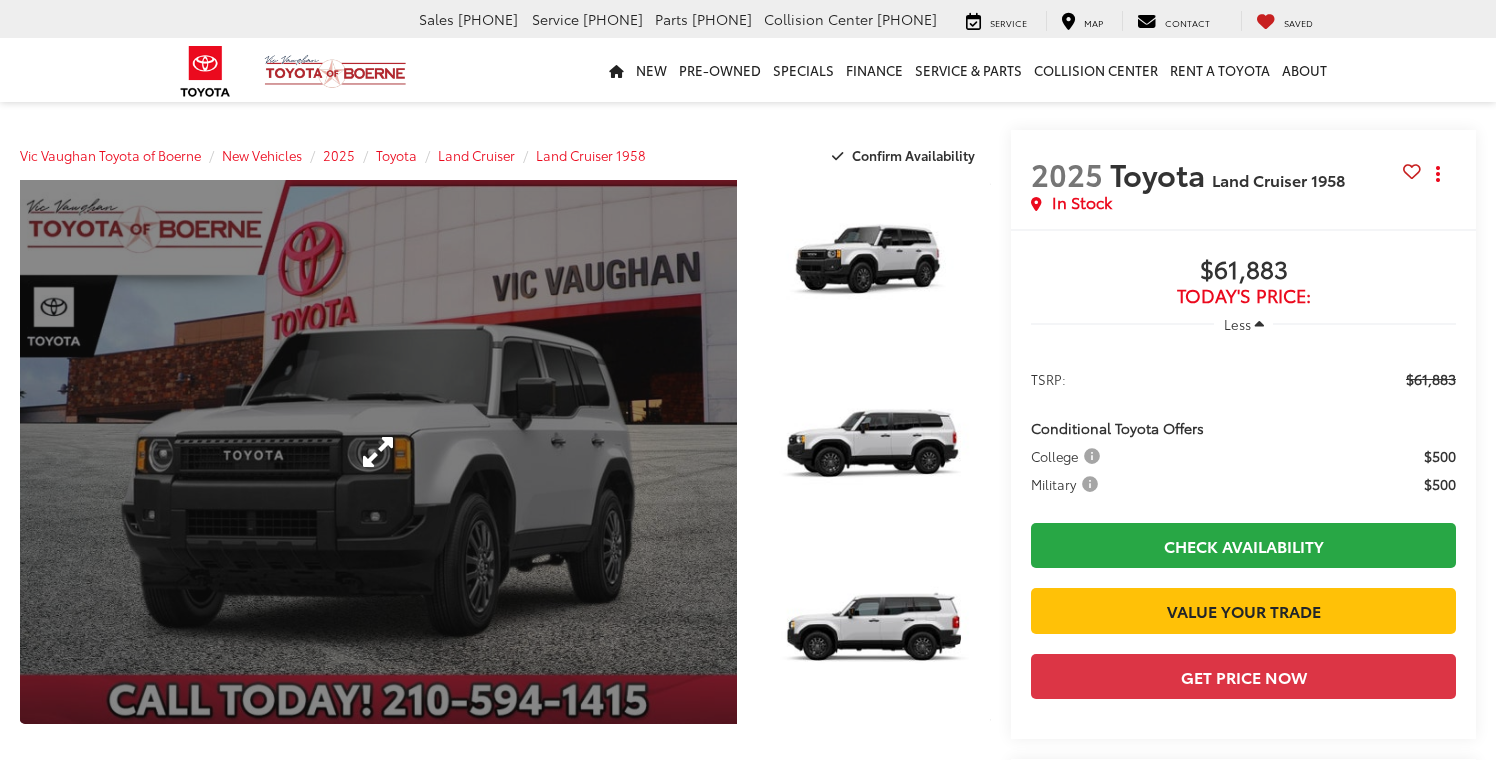 scroll, scrollTop: 0, scrollLeft: 0, axis: both 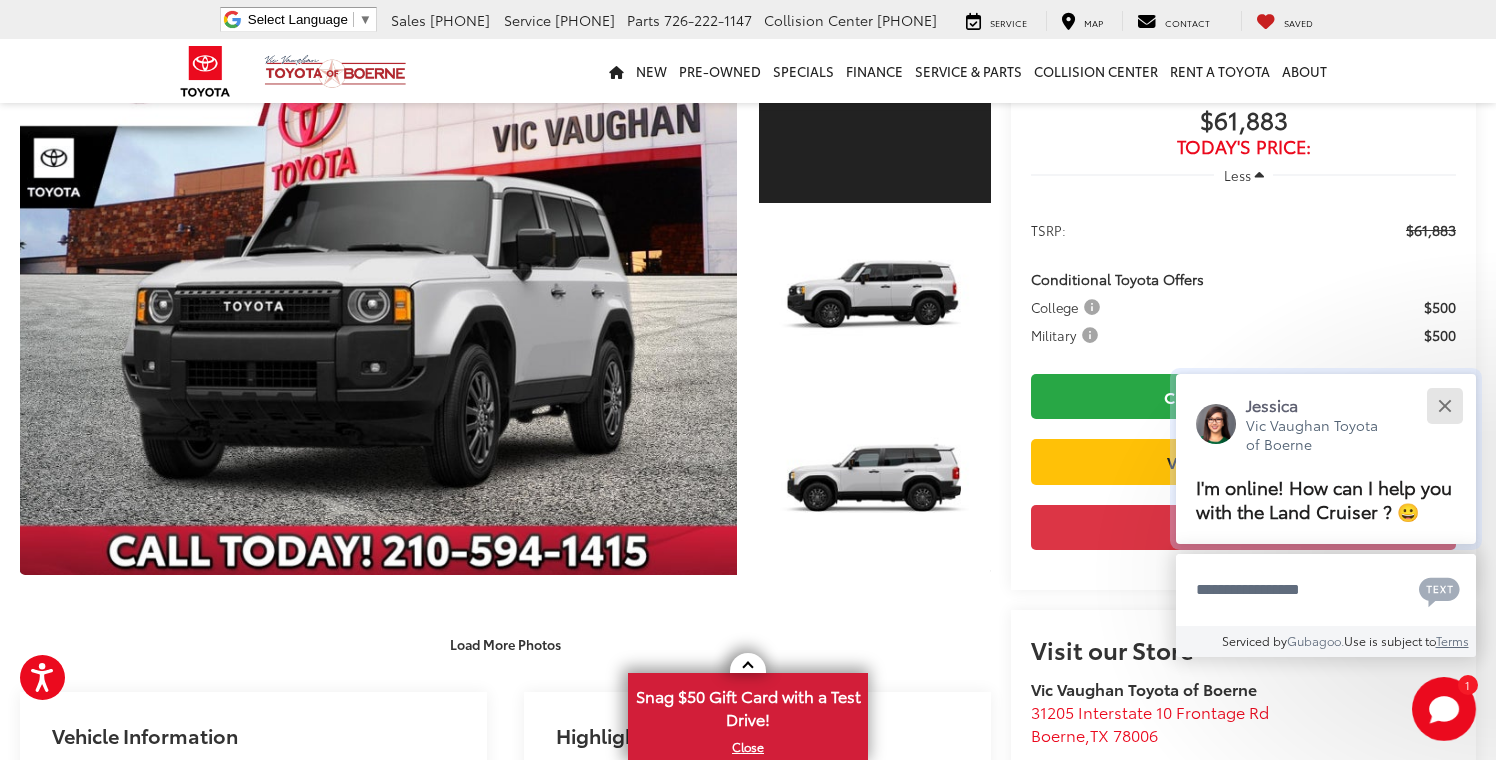 click at bounding box center [1444, 405] 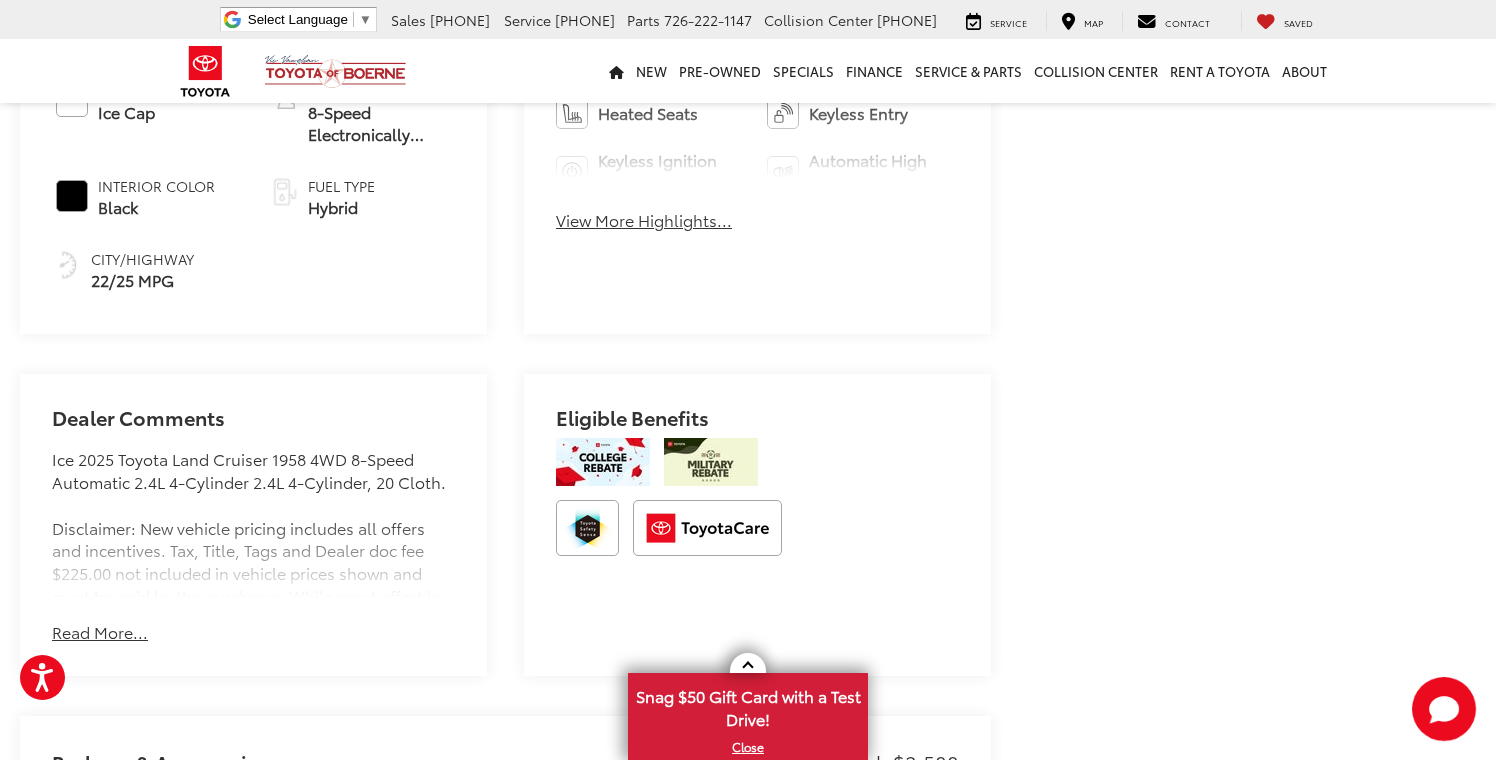 scroll, scrollTop: 1022, scrollLeft: 0, axis: vertical 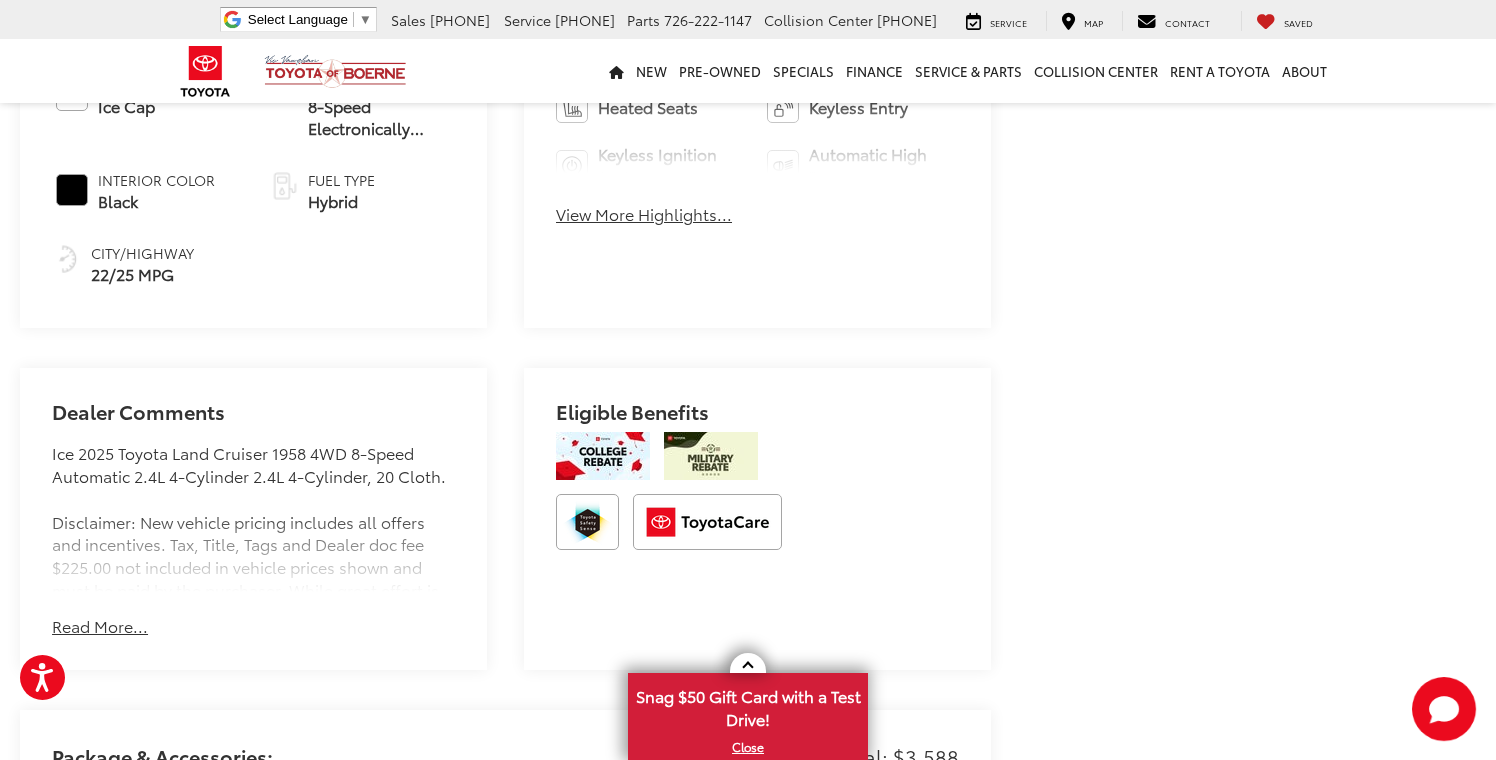 click on "Read More..." at bounding box center (100, 626) 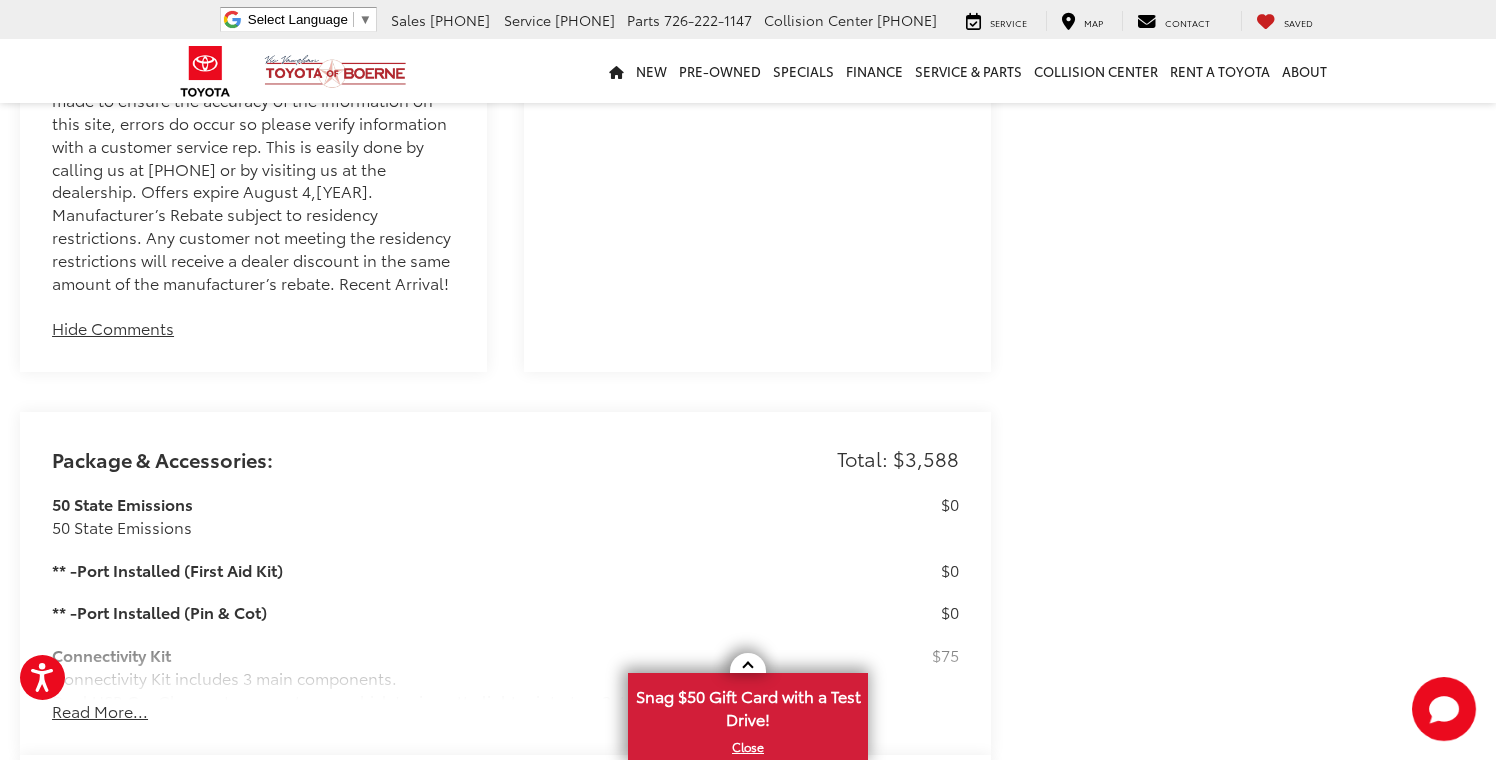 scroll, scrollTop: 1660, scrollLeft: 0, axis: vertical 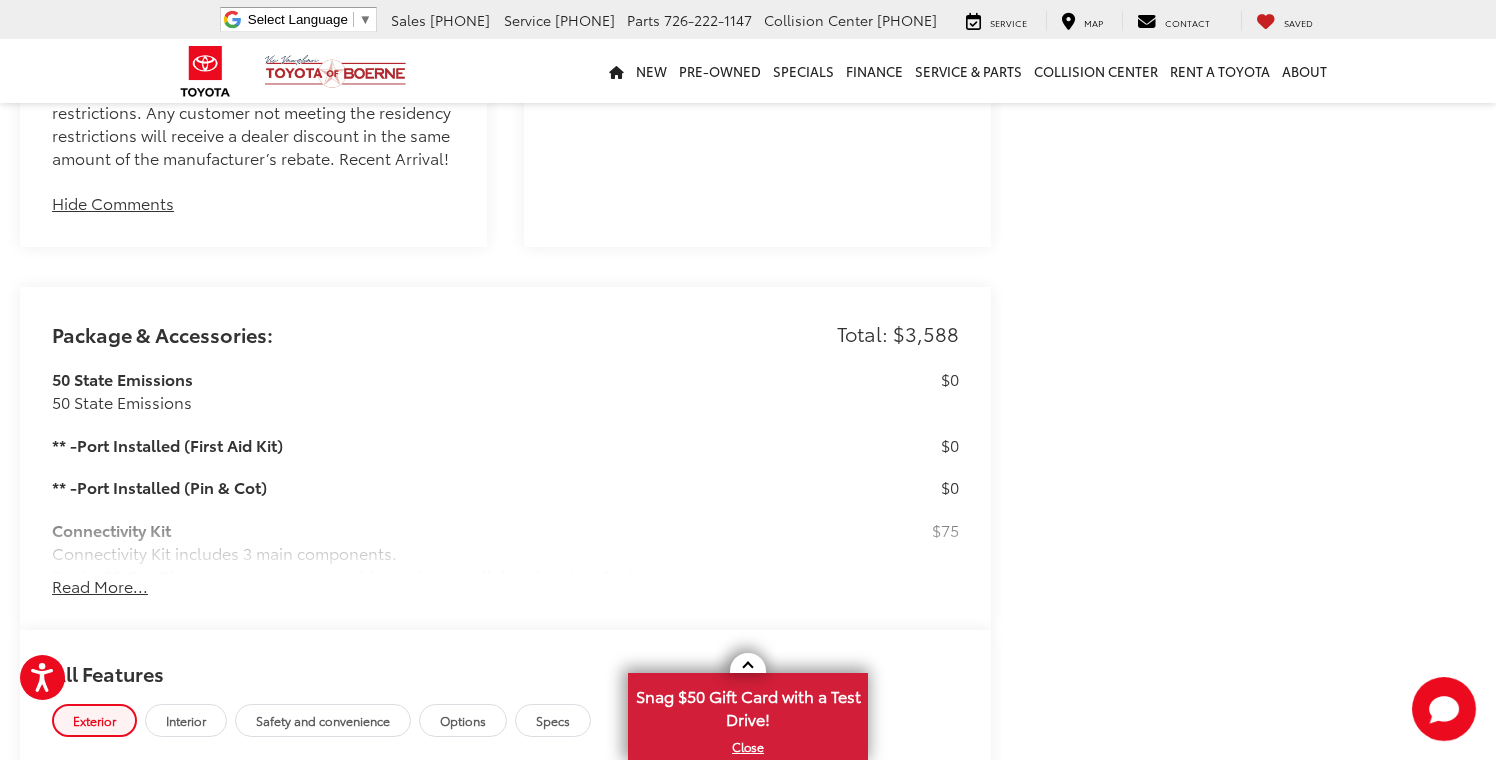 click on "Read More..." at bounding box center (100, 586) 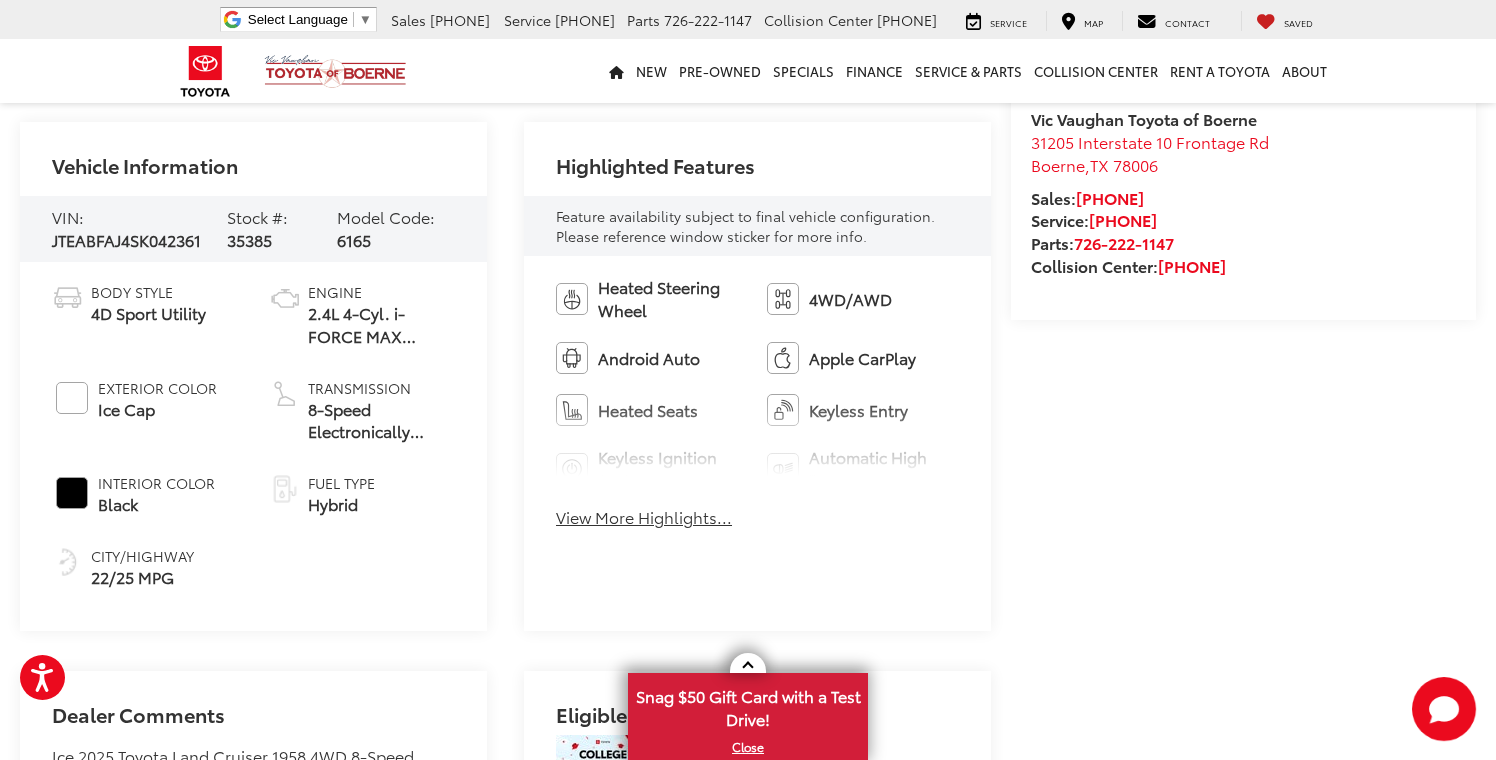 scroll, scrollTop: 627, scrollLeft: 0, axis: vertical 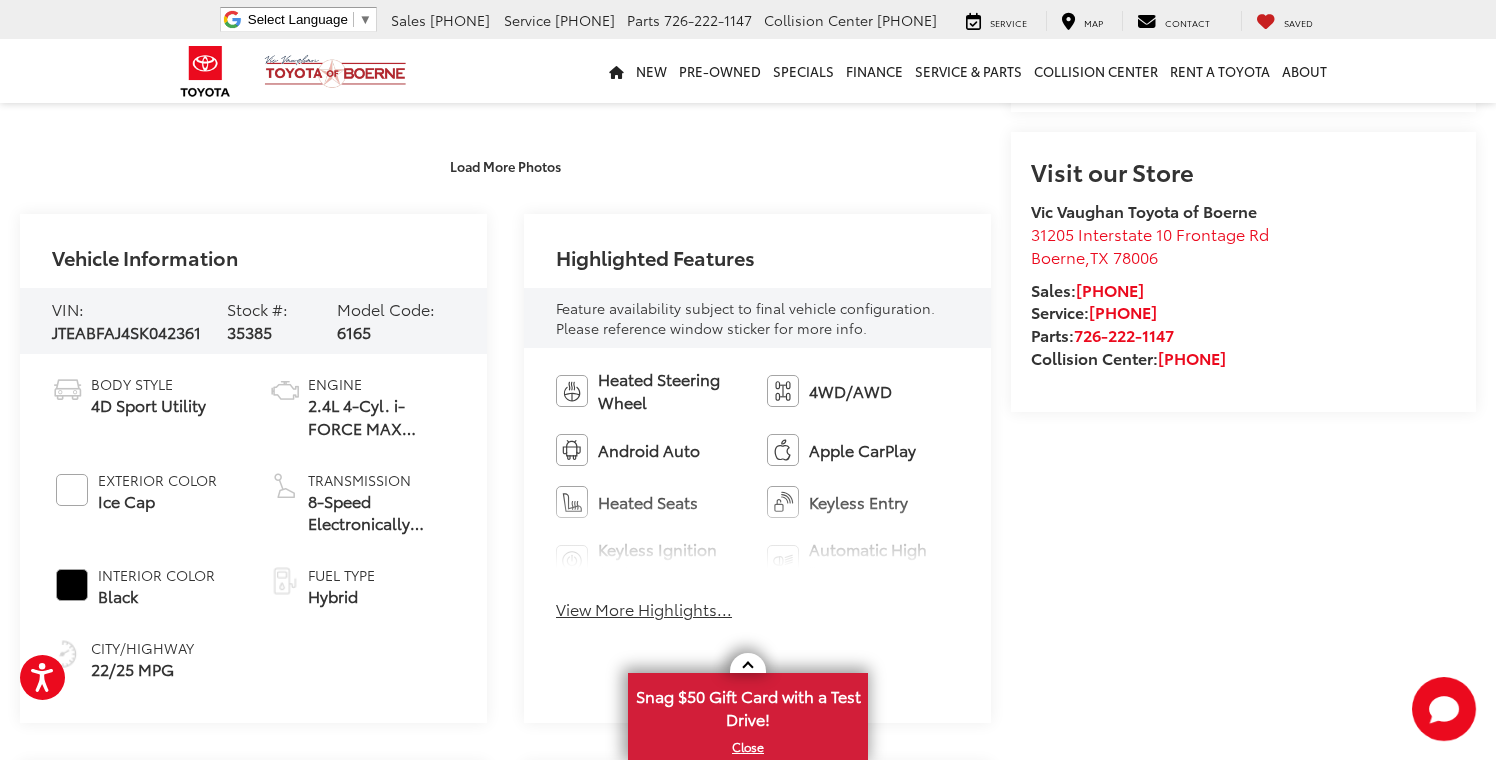 click on "View More Highlights..." at bounding box center (644, 609) 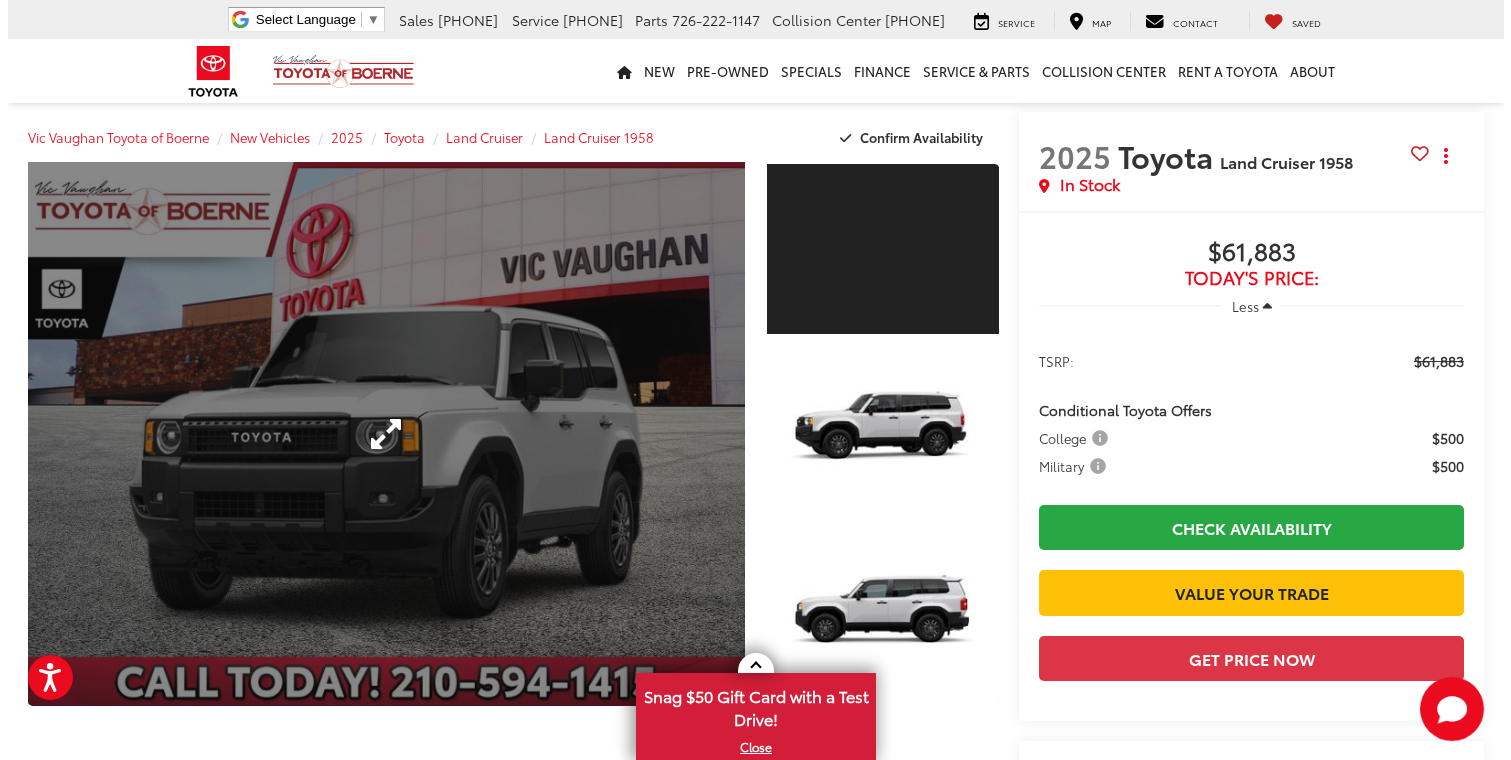 scroll, scrollTop: 0, scrollLeft: 0, axis: both 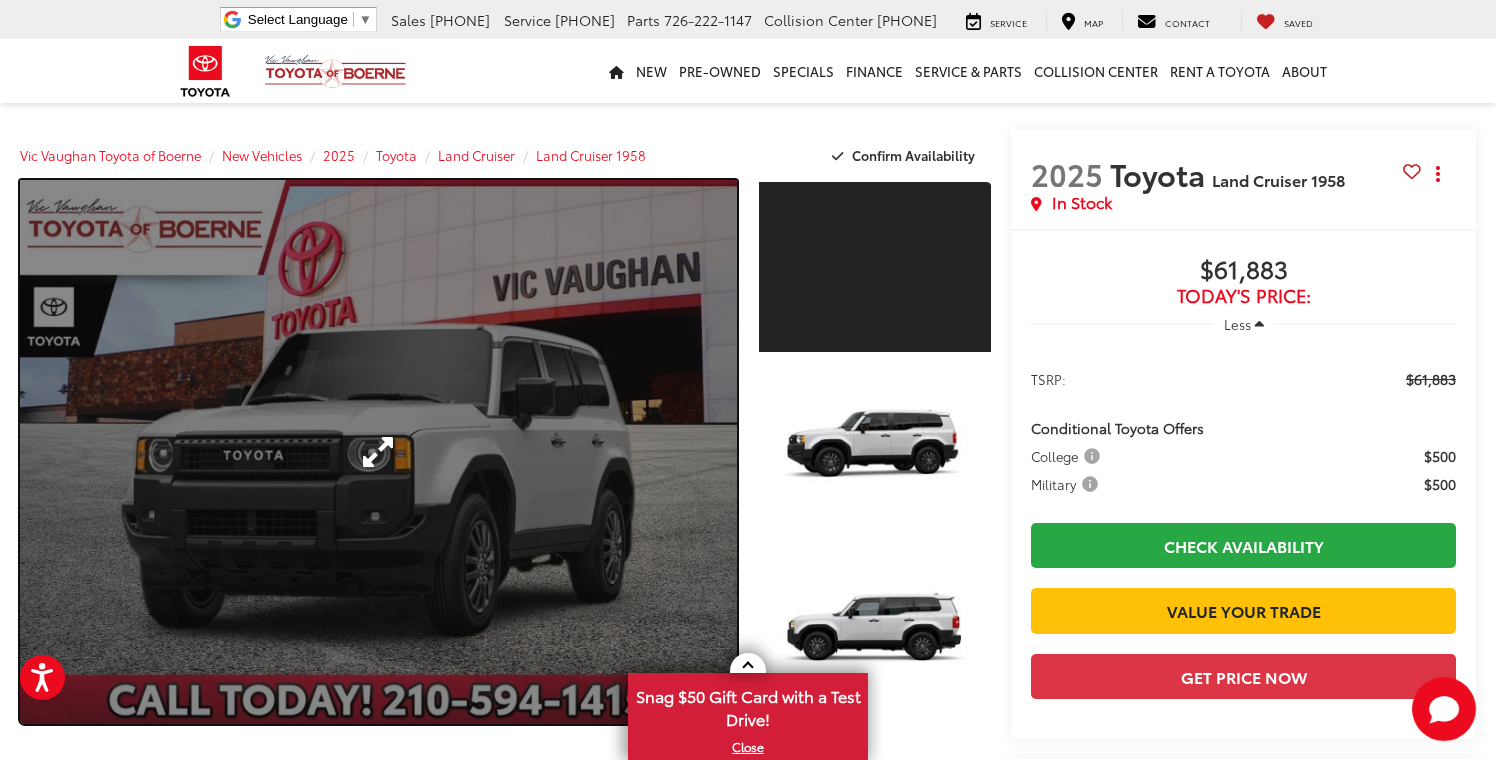 click at bounding box center [378, 452] 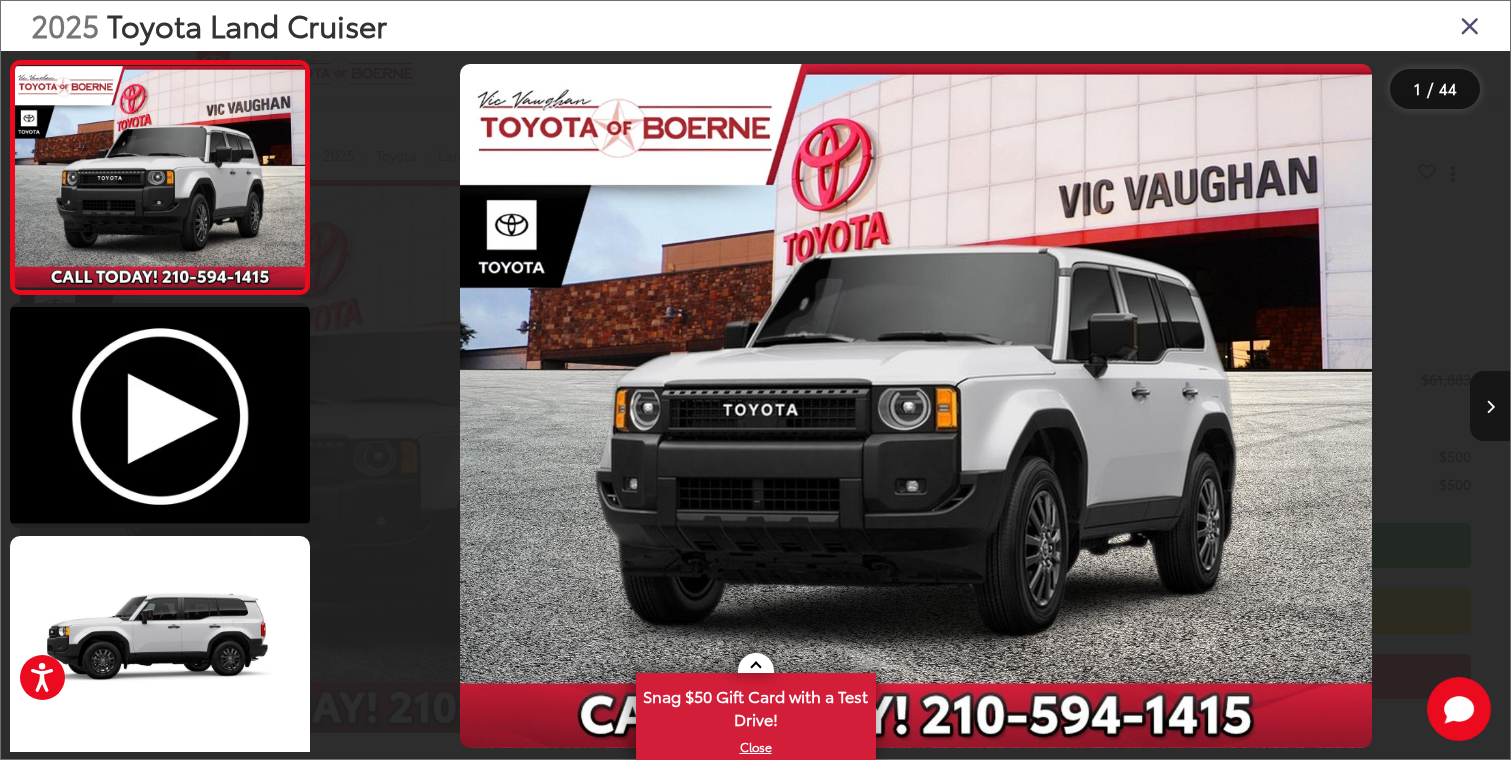 click at bounding box center (1490, 407) 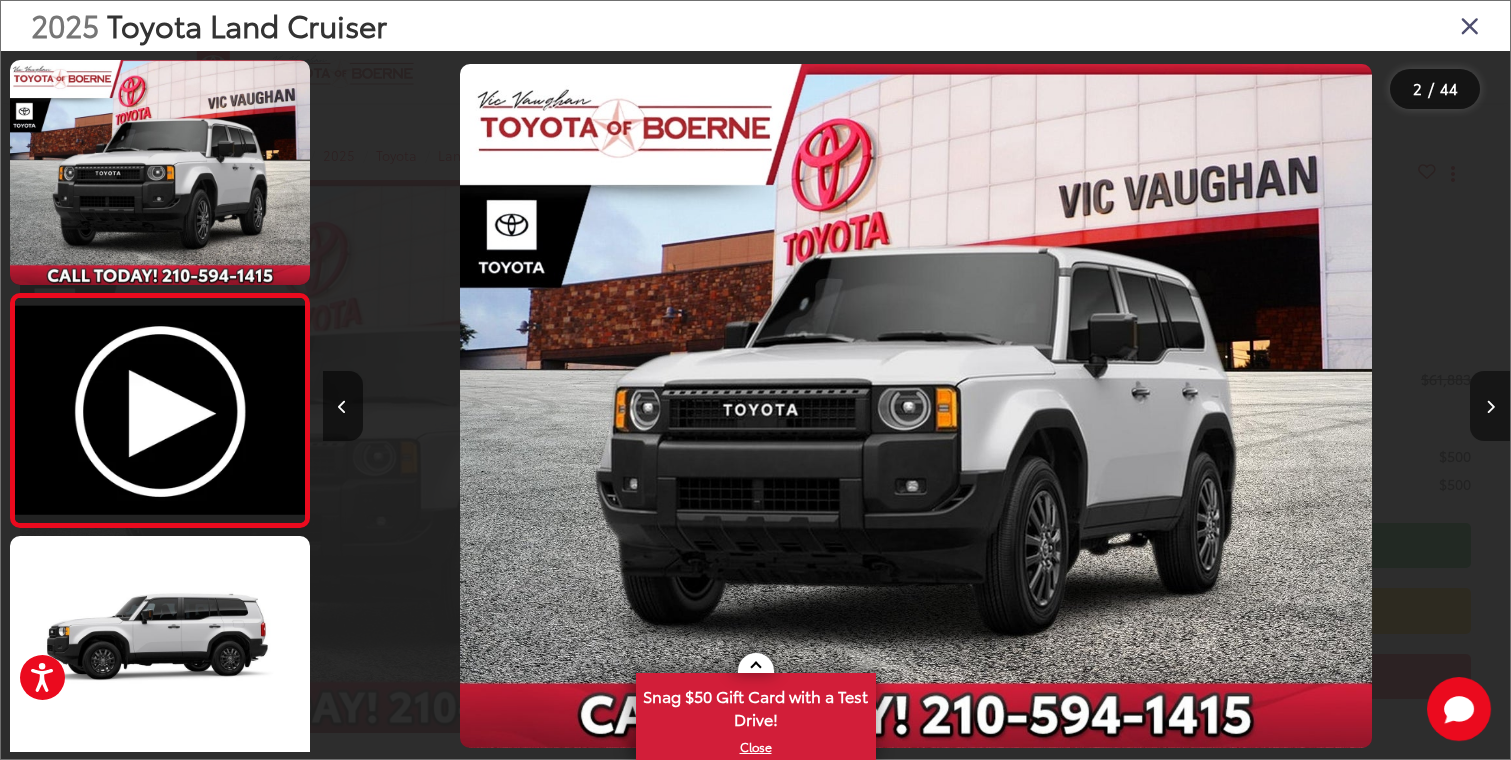 scroll, scrollTop: 0, scrollLeft: 262, axis: horizontal 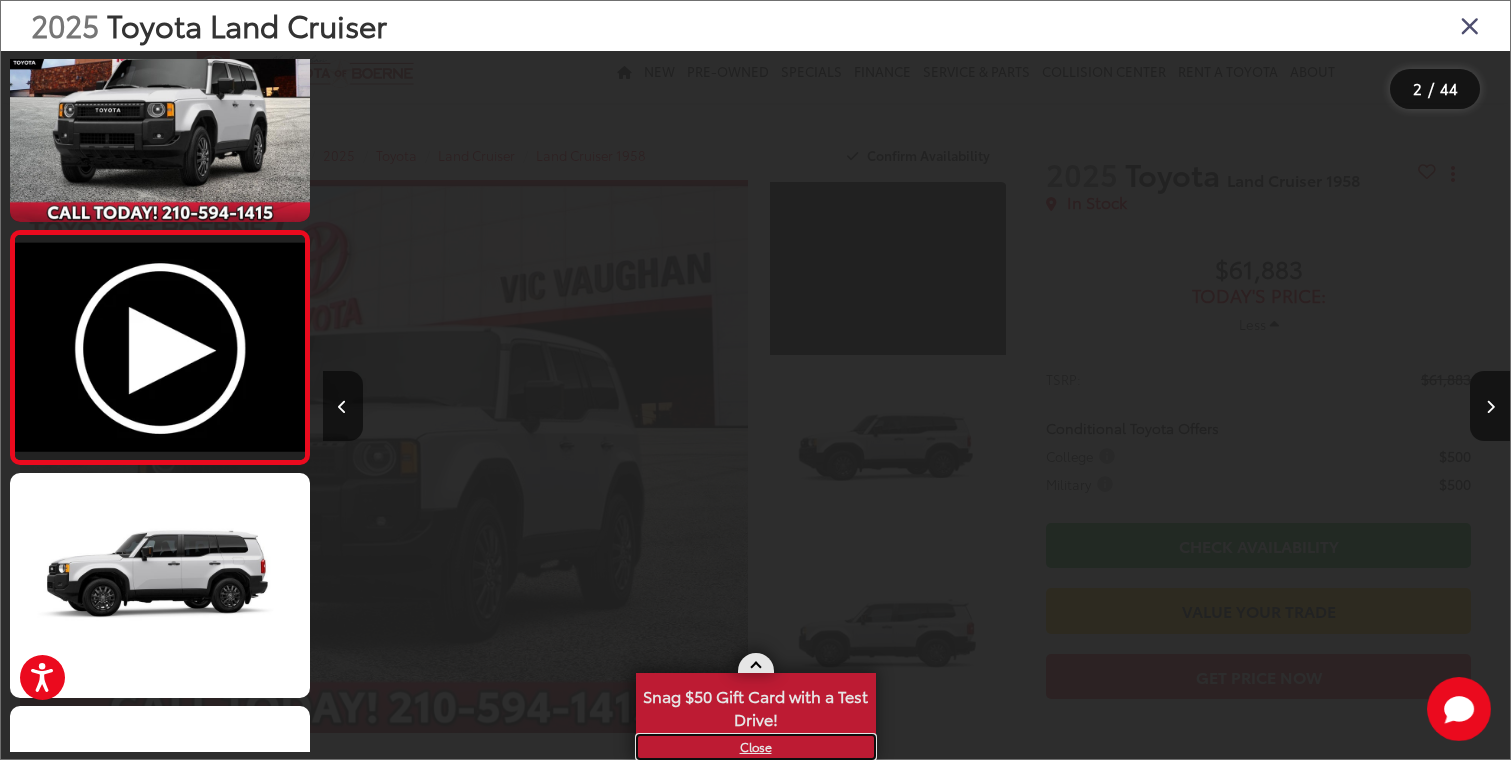 click on "X" at bounding box center (756, 747) 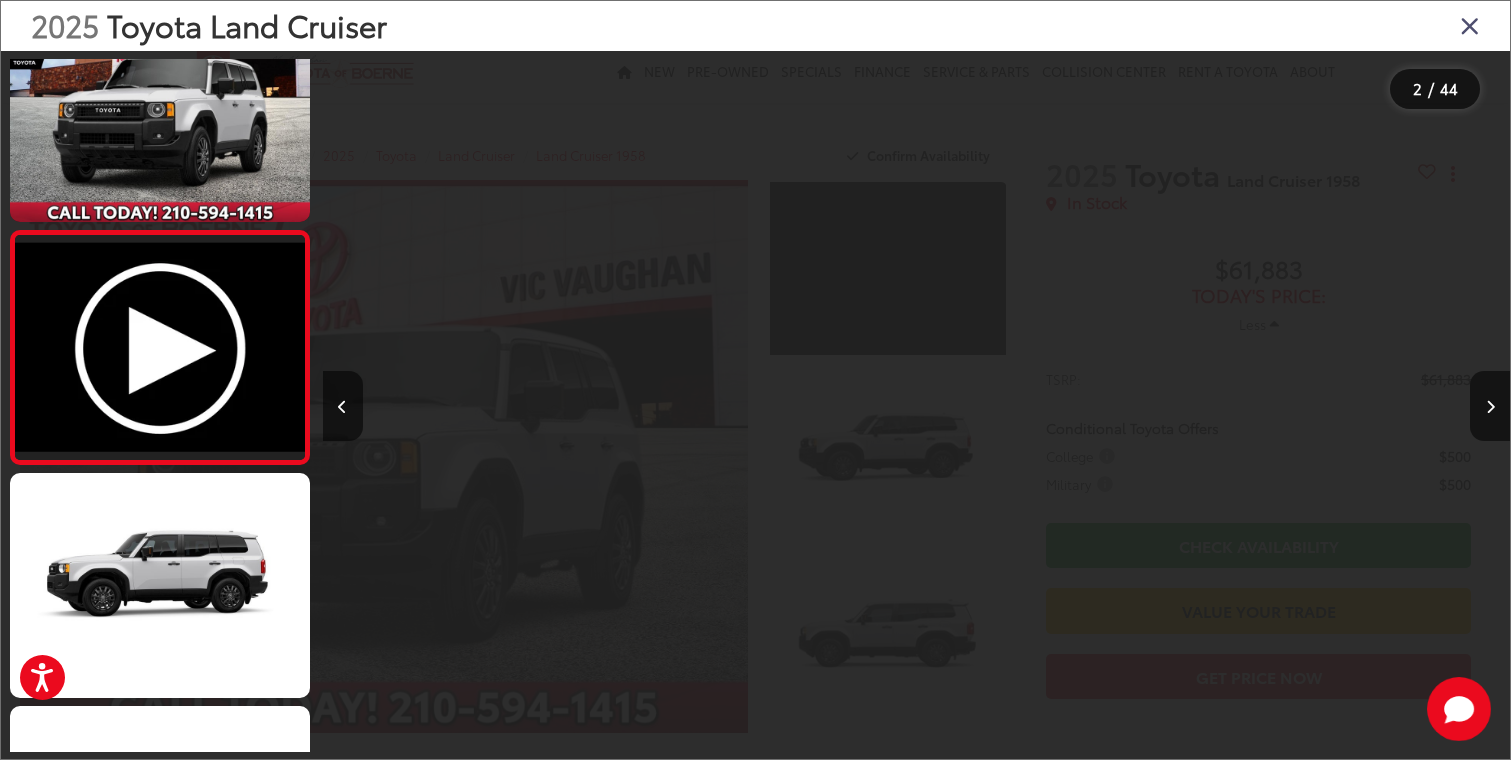 click at bounding box center (471, 406) 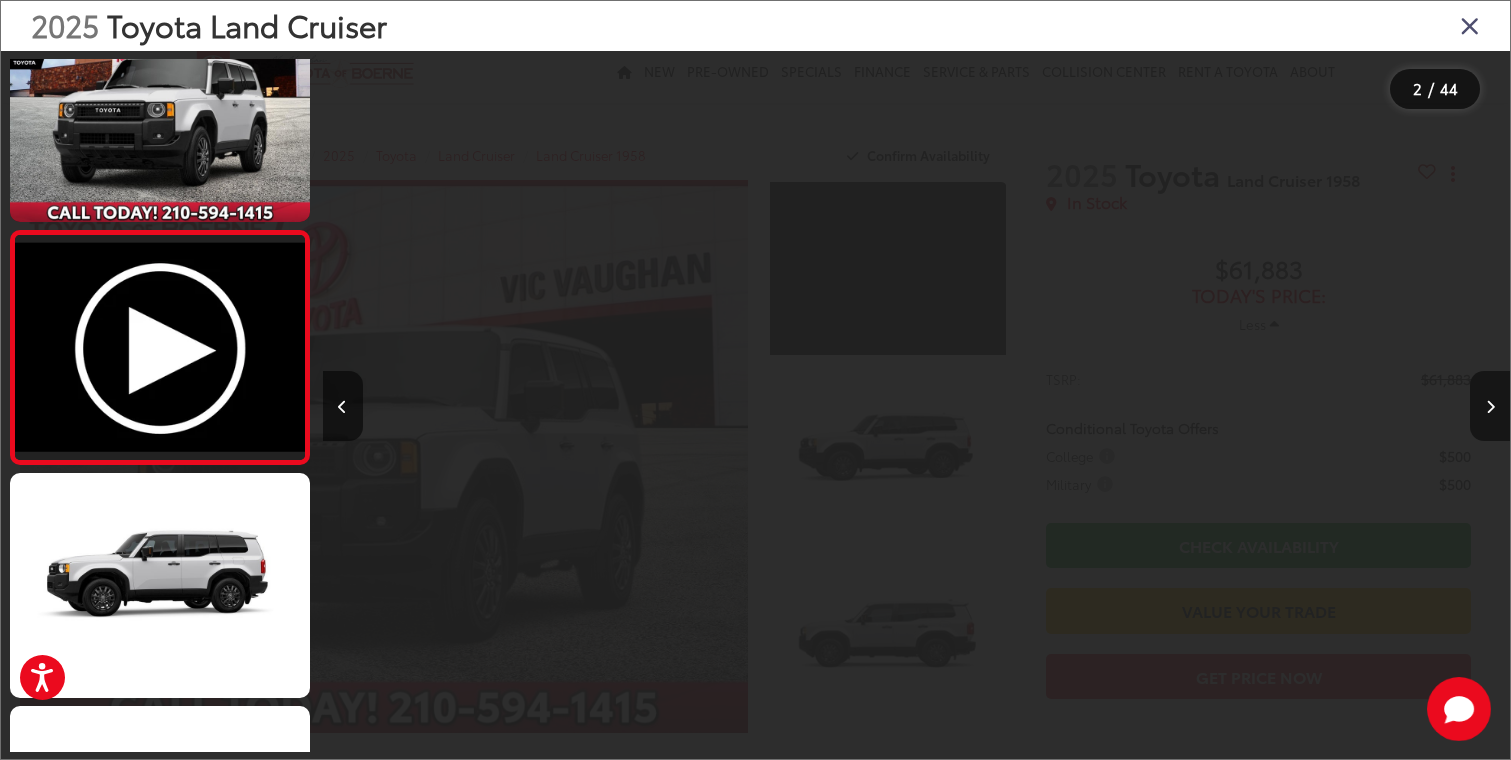 click at bounding box center [1490, 407] 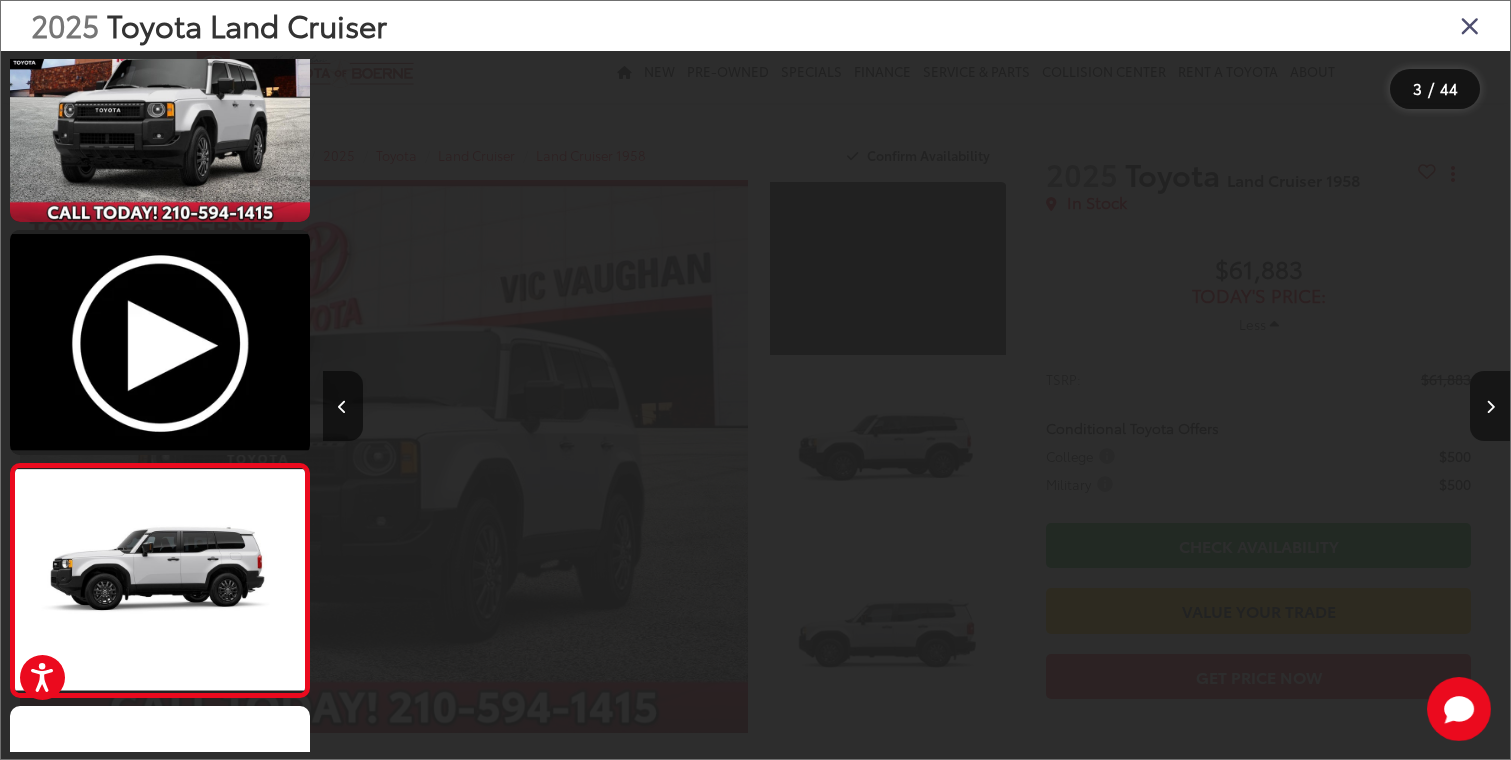 scroll, scrollTop: 0, scrollLeft: 1449, axis: horizontal 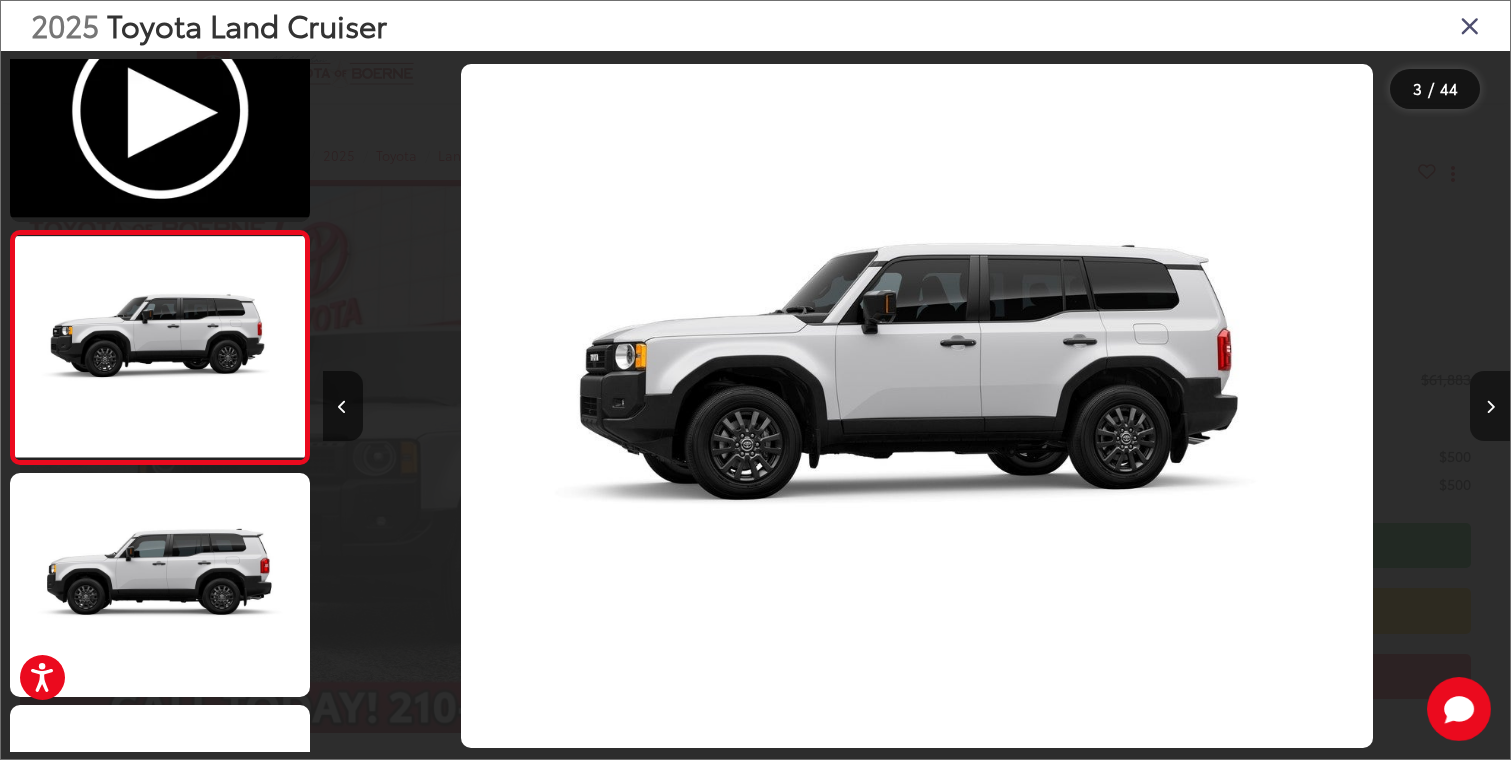 click at bounding box center (1490, 407) 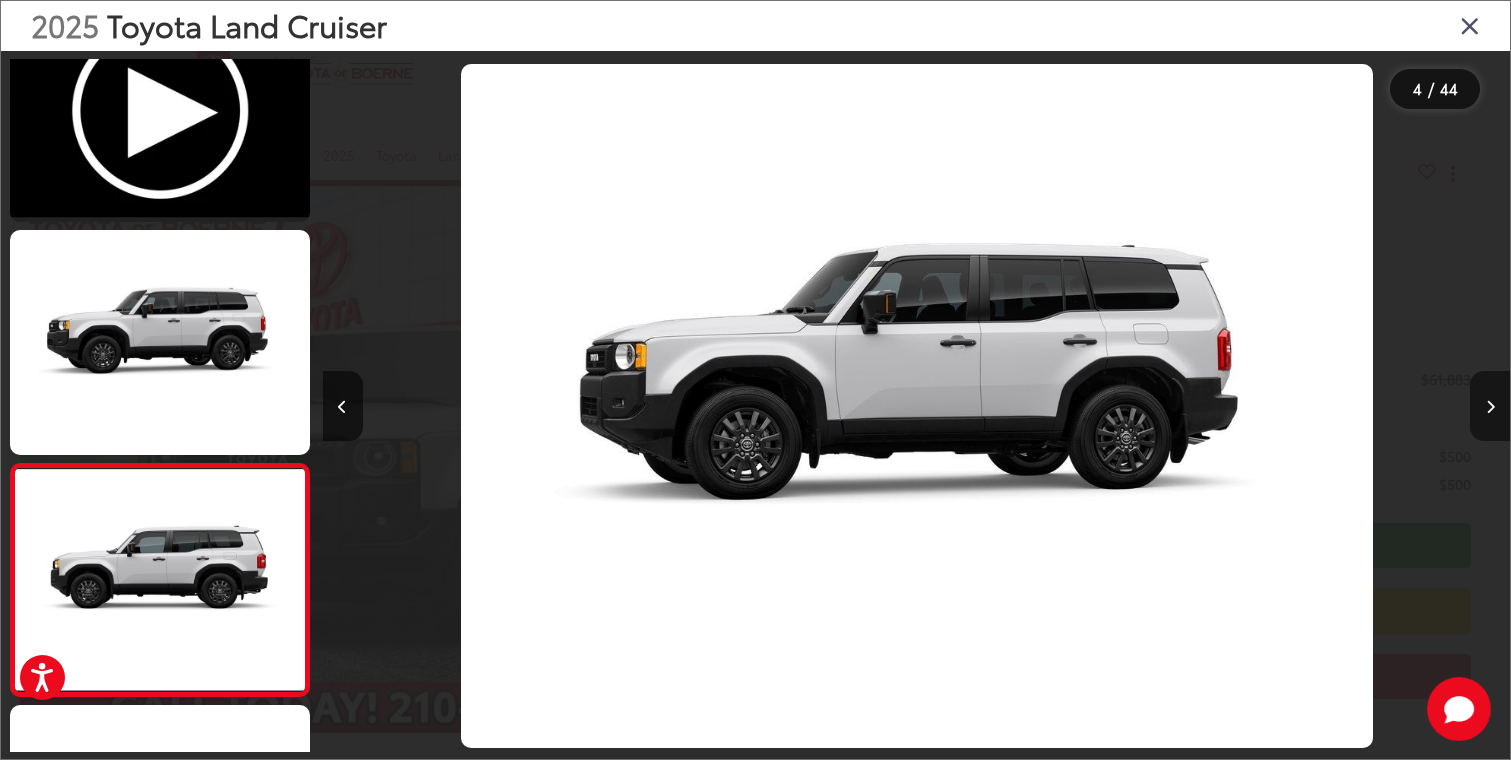 scroll, scrollTop: 0, scrollLeft: 2437, axis: horizontal 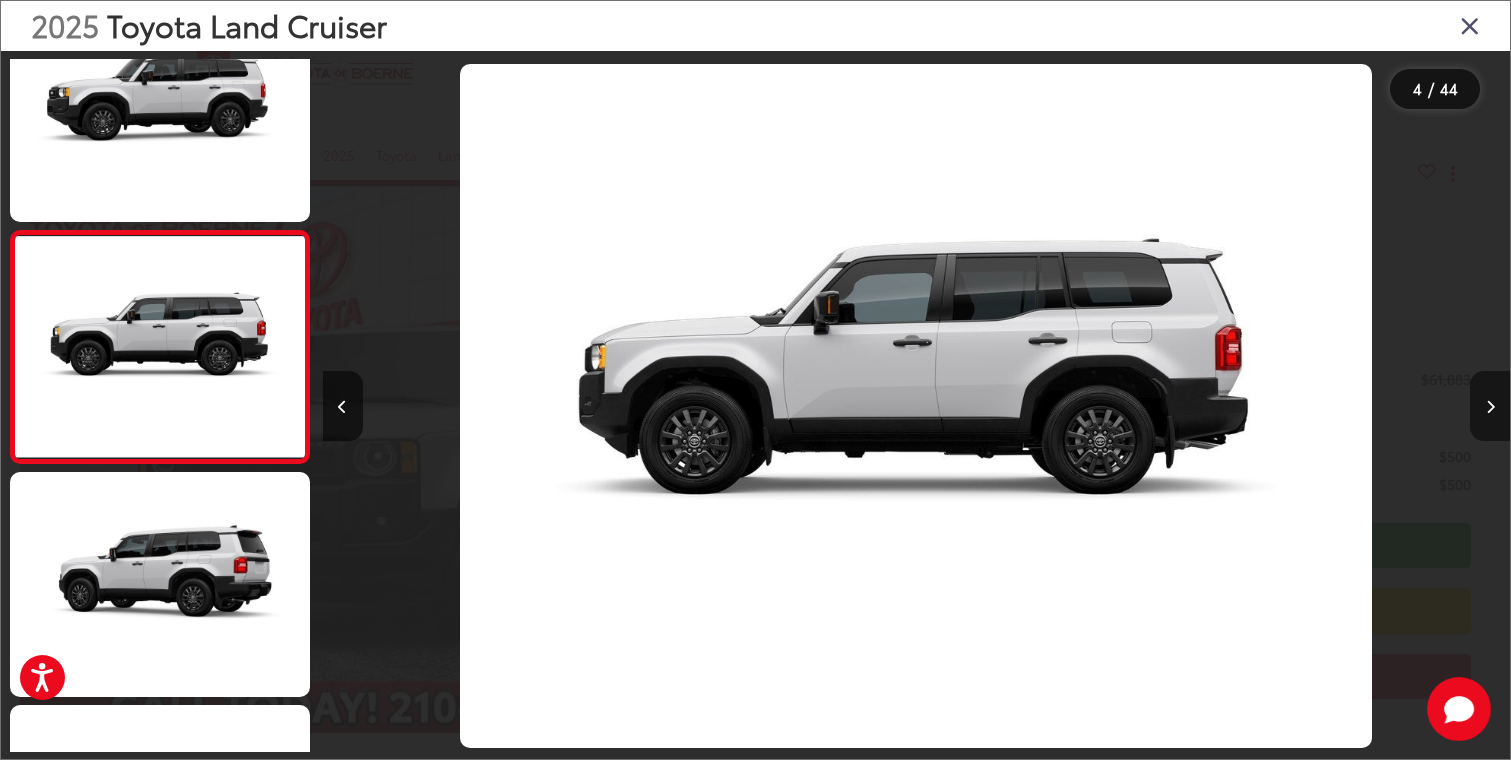 click at bounding box center (1490, 407) 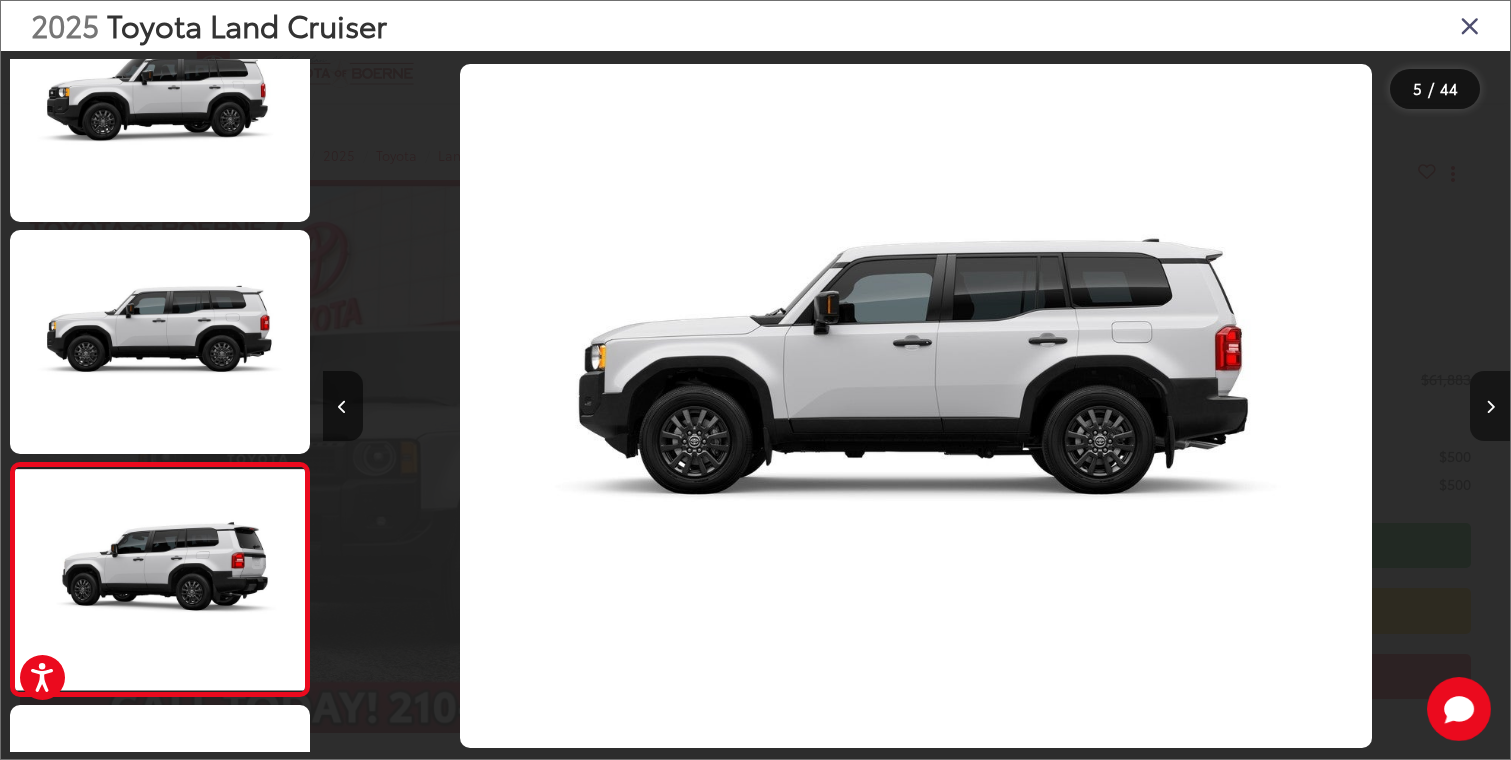 scroll, scrollTop: 0, scrollLeft: 3824, axis: horizontal 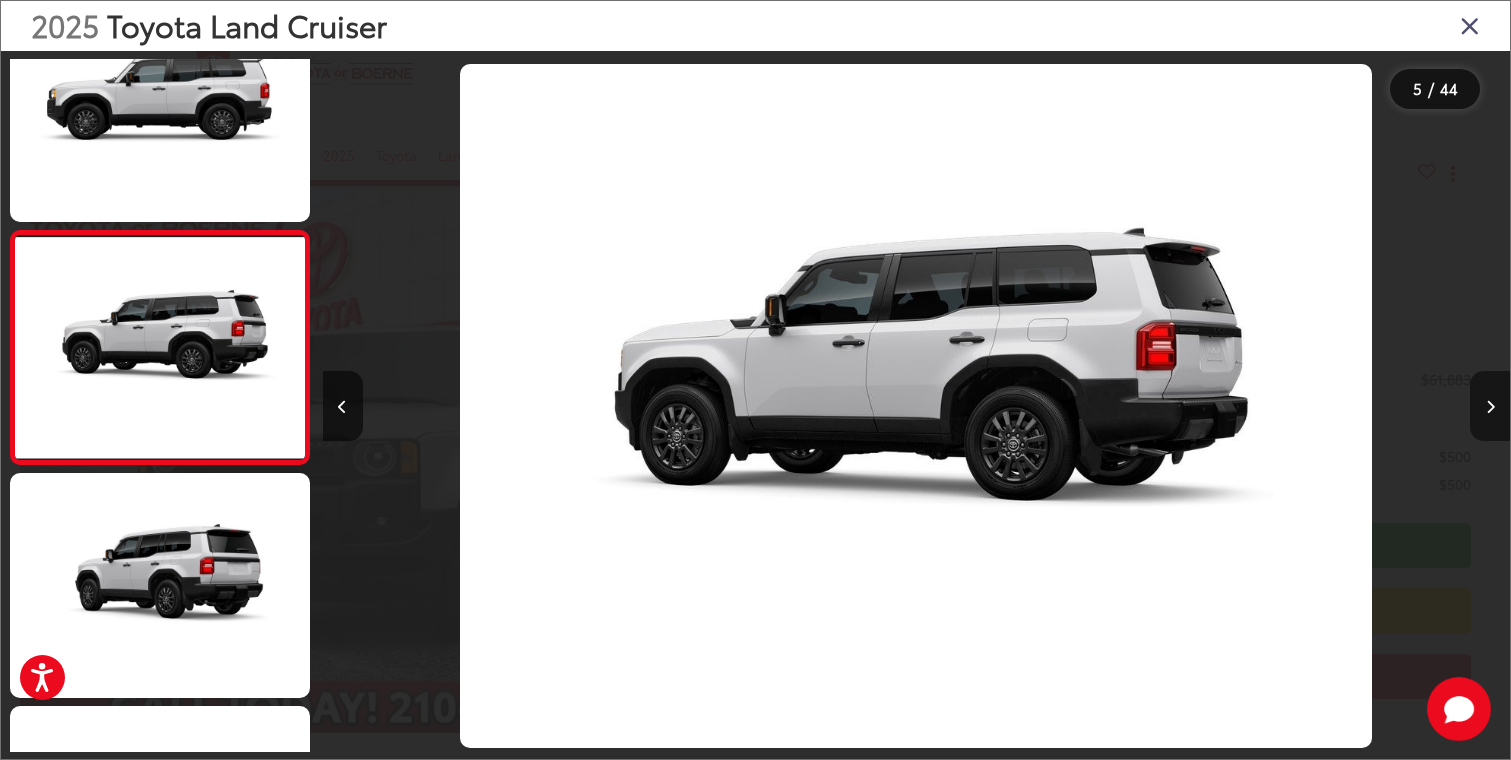 click at bounding box center [1490, 407] 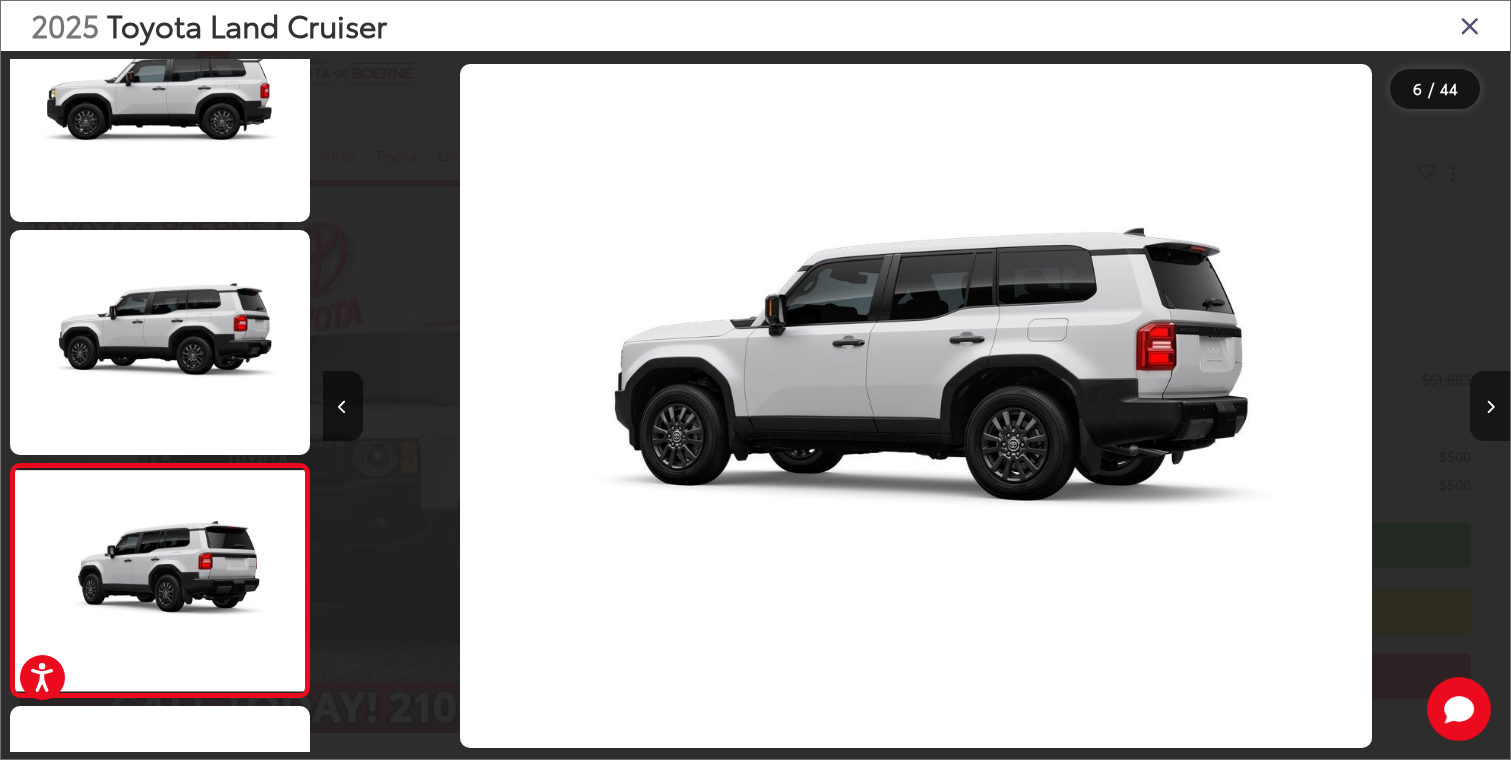 scroll, scrollTop: 0, scrollLeft: 5011, axis: horizontal 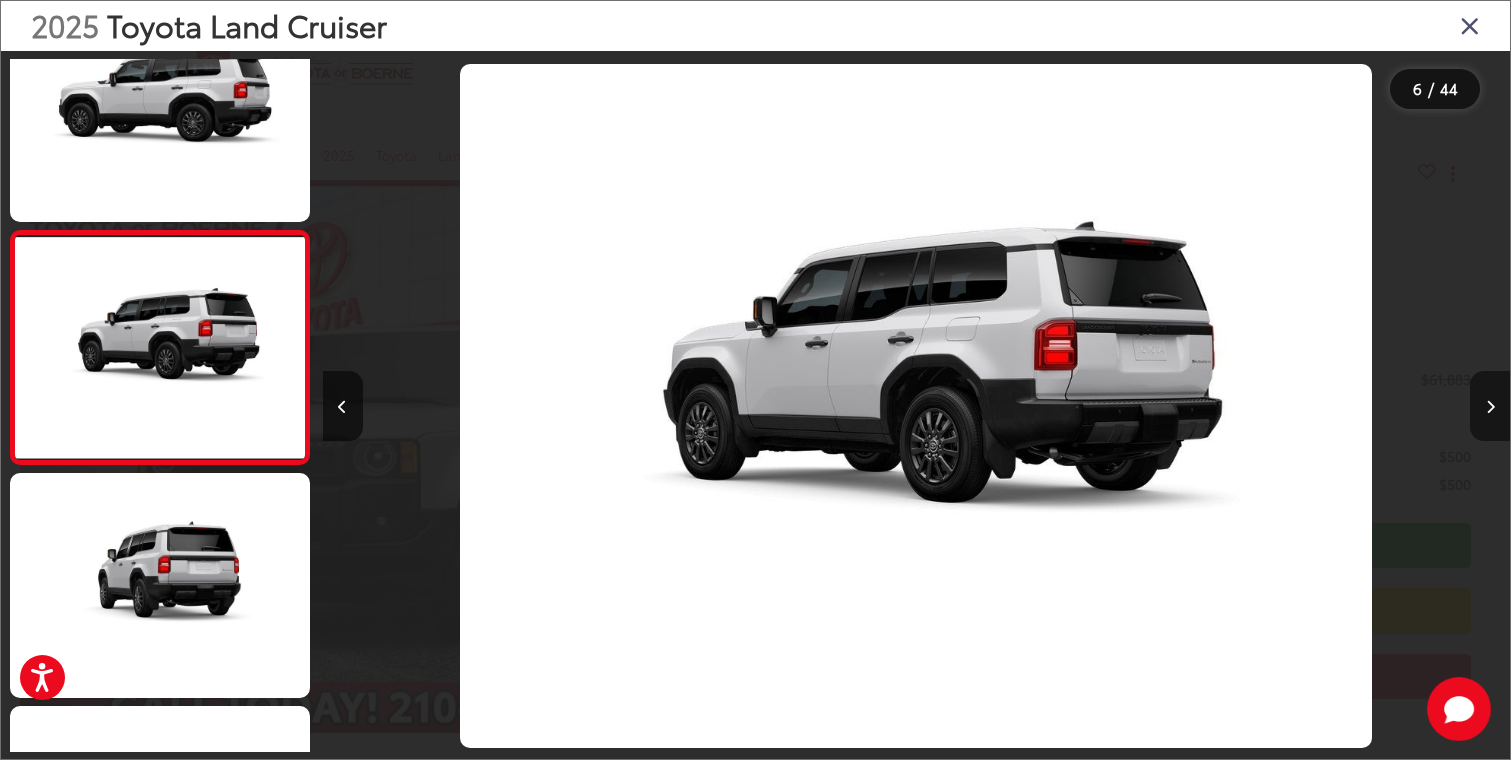 click at bounding box center [1490, 407] 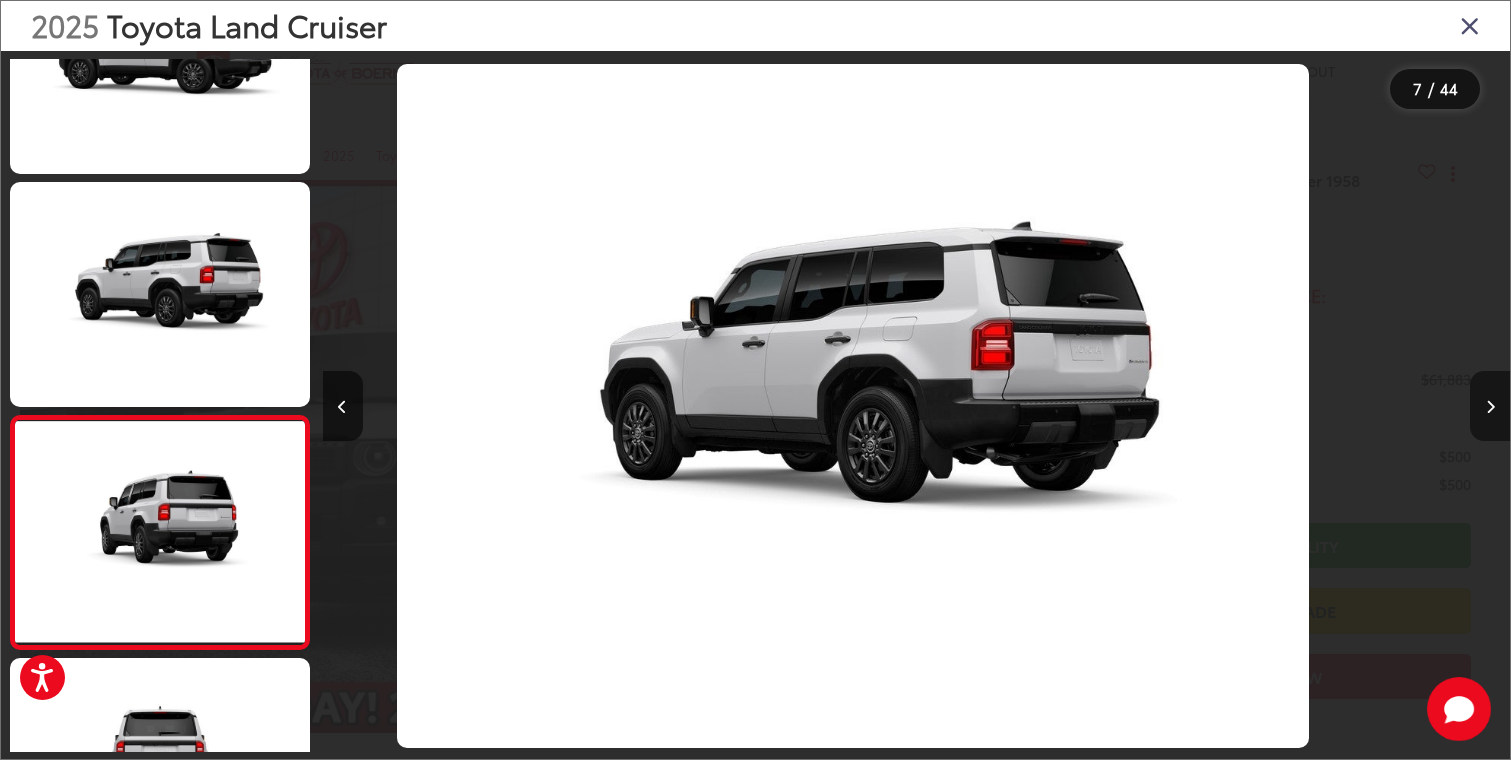 scroll, scrollTop: 1160, scrollLeft: 0, axis: vertical 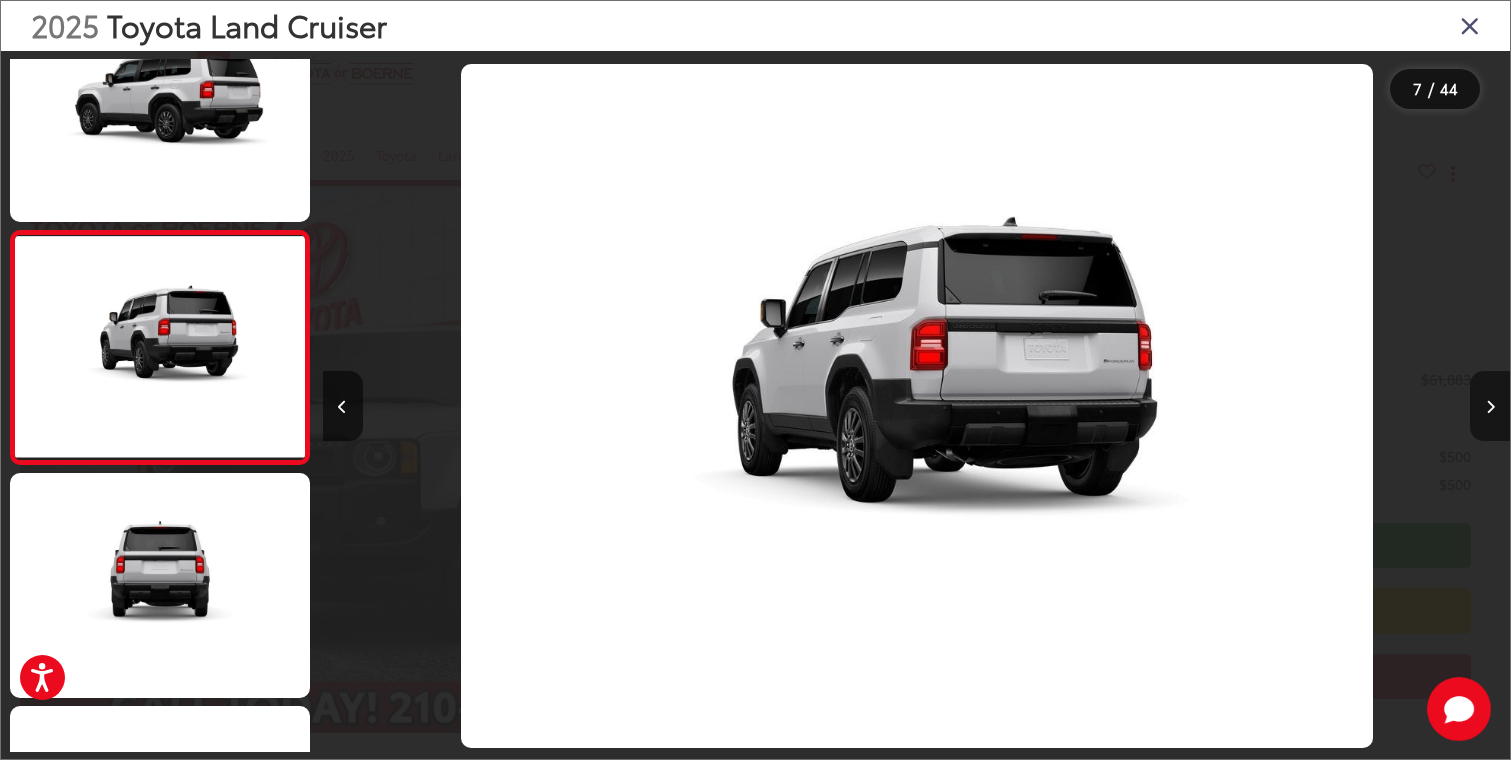 click at bounding box center (1490, 407) 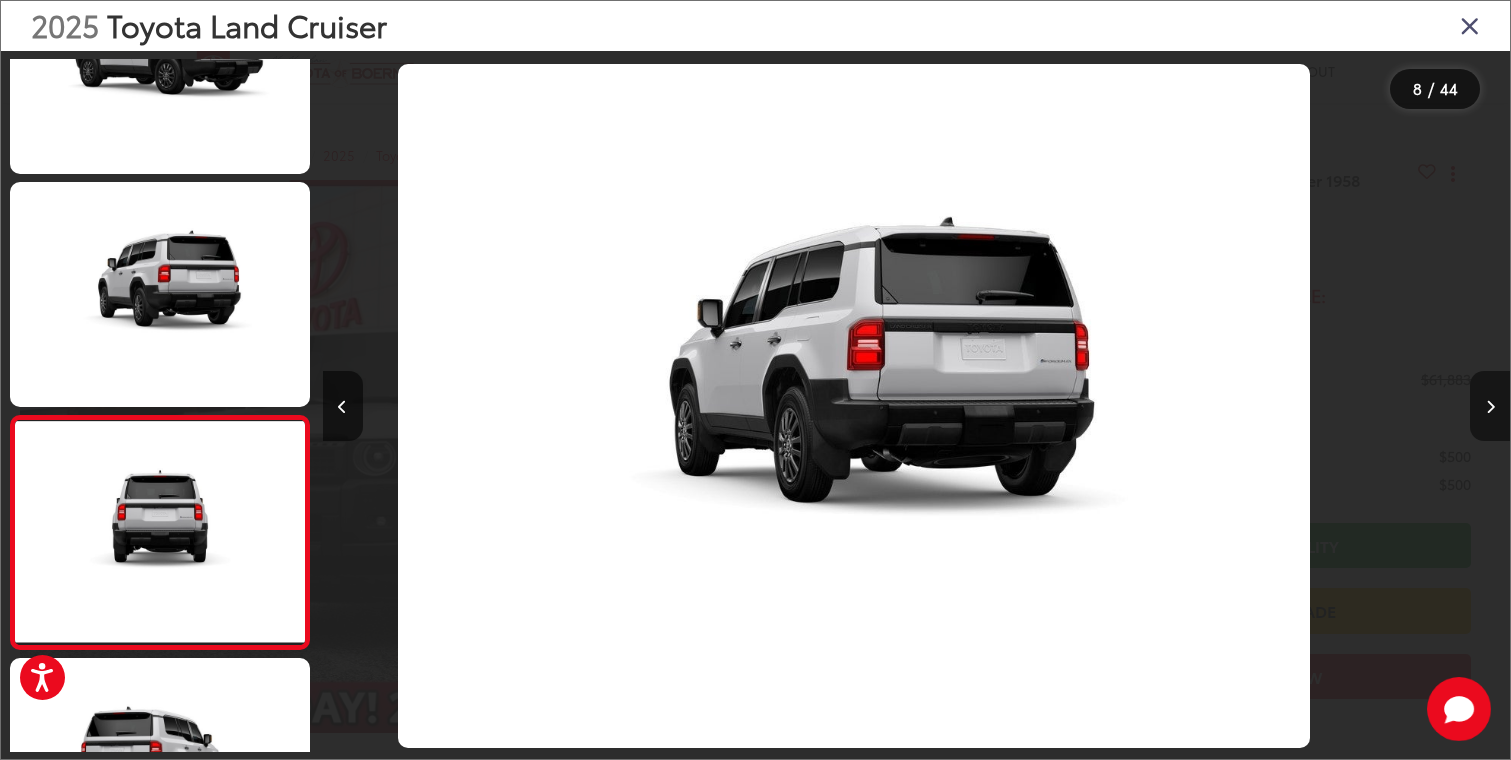 scroll, scrollTop: 1374, scrollLeft: 0, axis: vertical 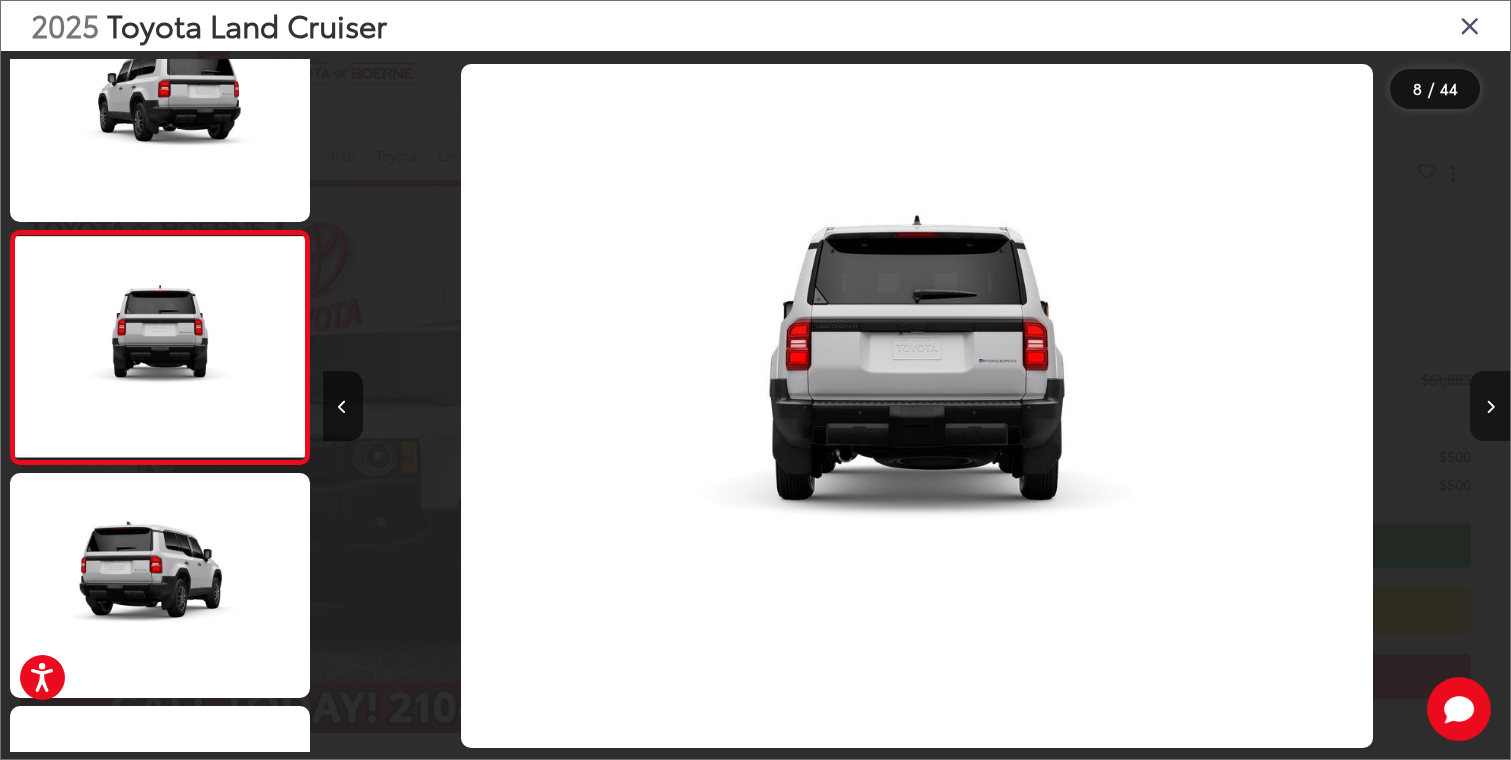 click at bounding box center [1490, 407] 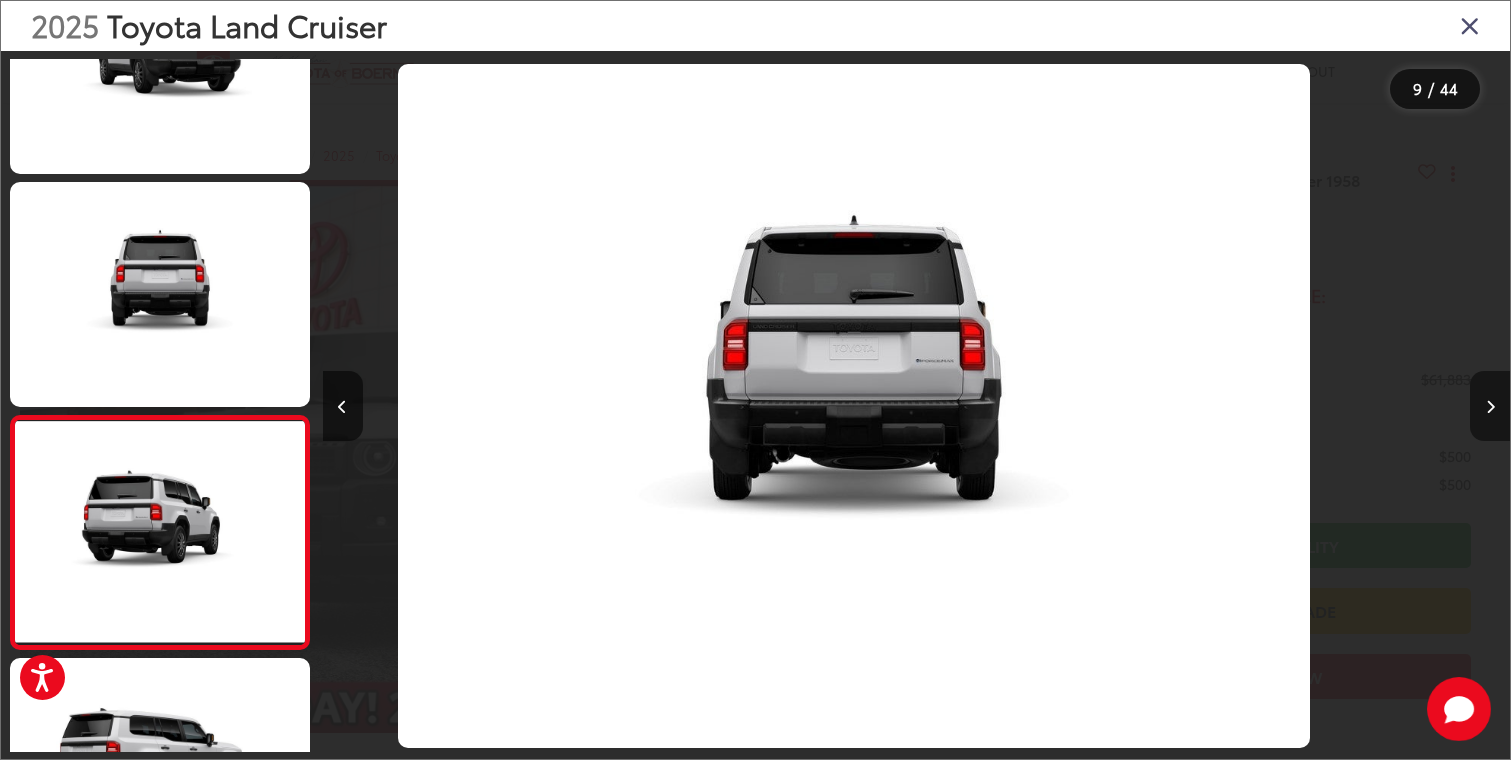scroll, scrollTop: 1627, scrollLeft: 0, axis: vertical 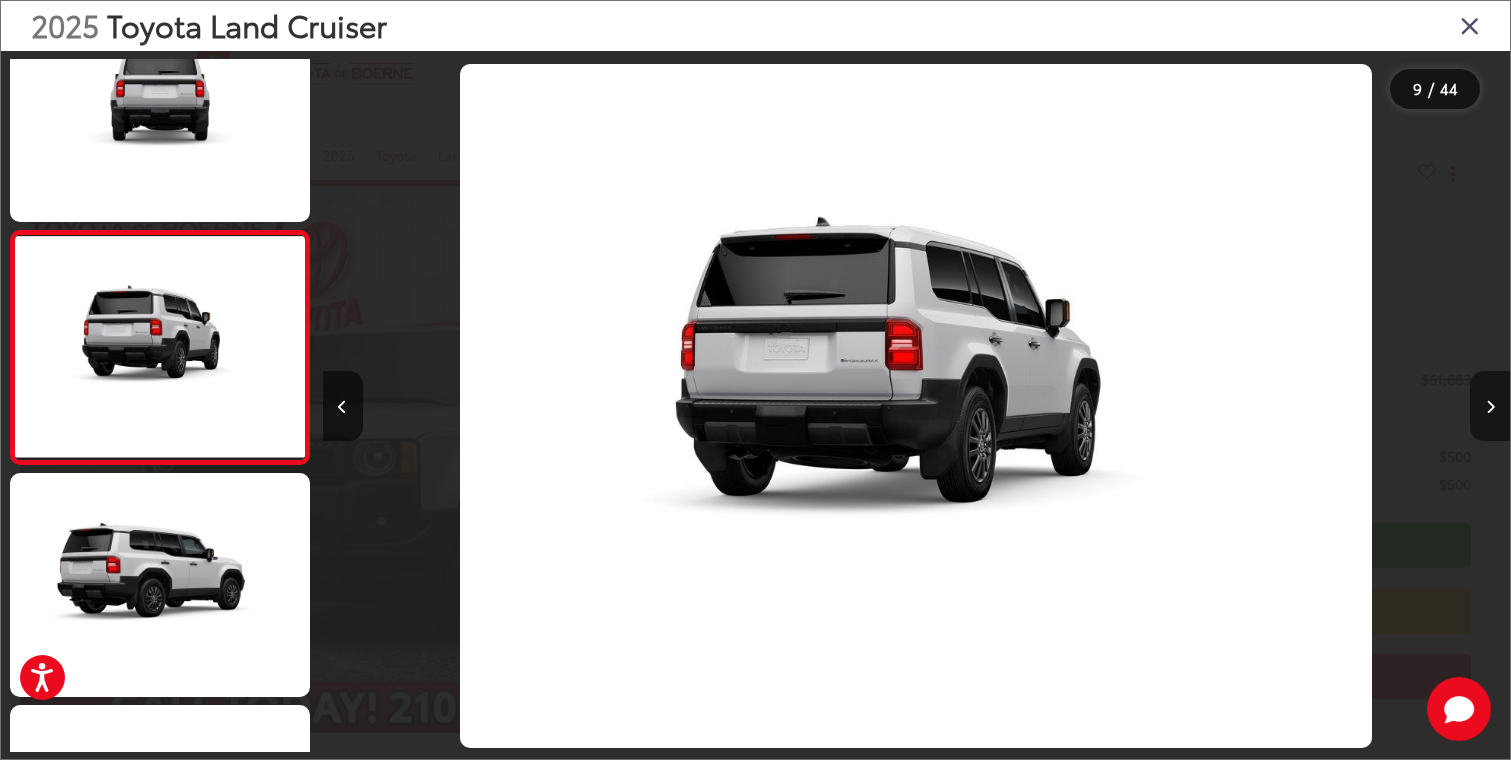 click at bounding box center (1490, 407) 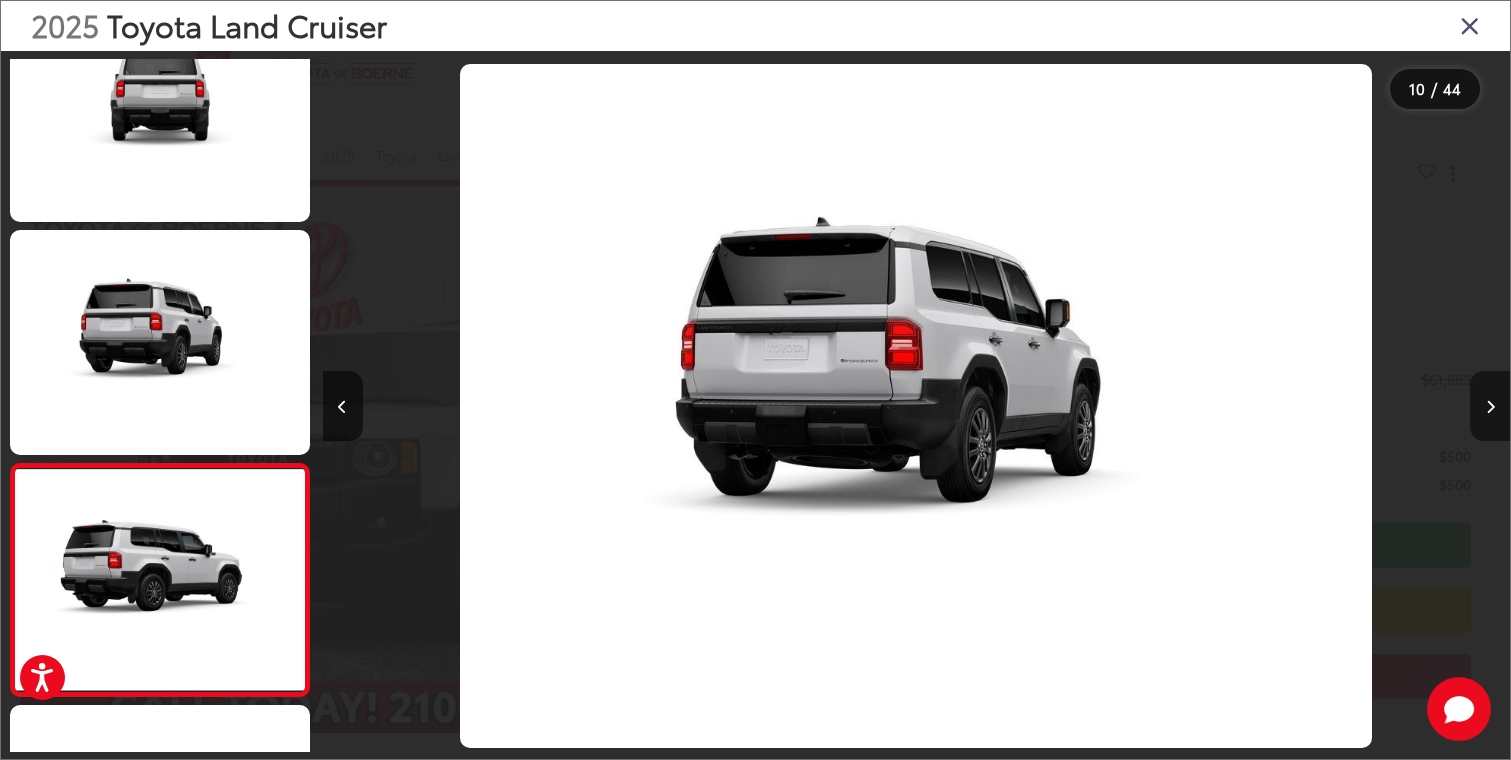 scroll, scrollTop: 0, scrollLeft: 9760, axis: horizontal 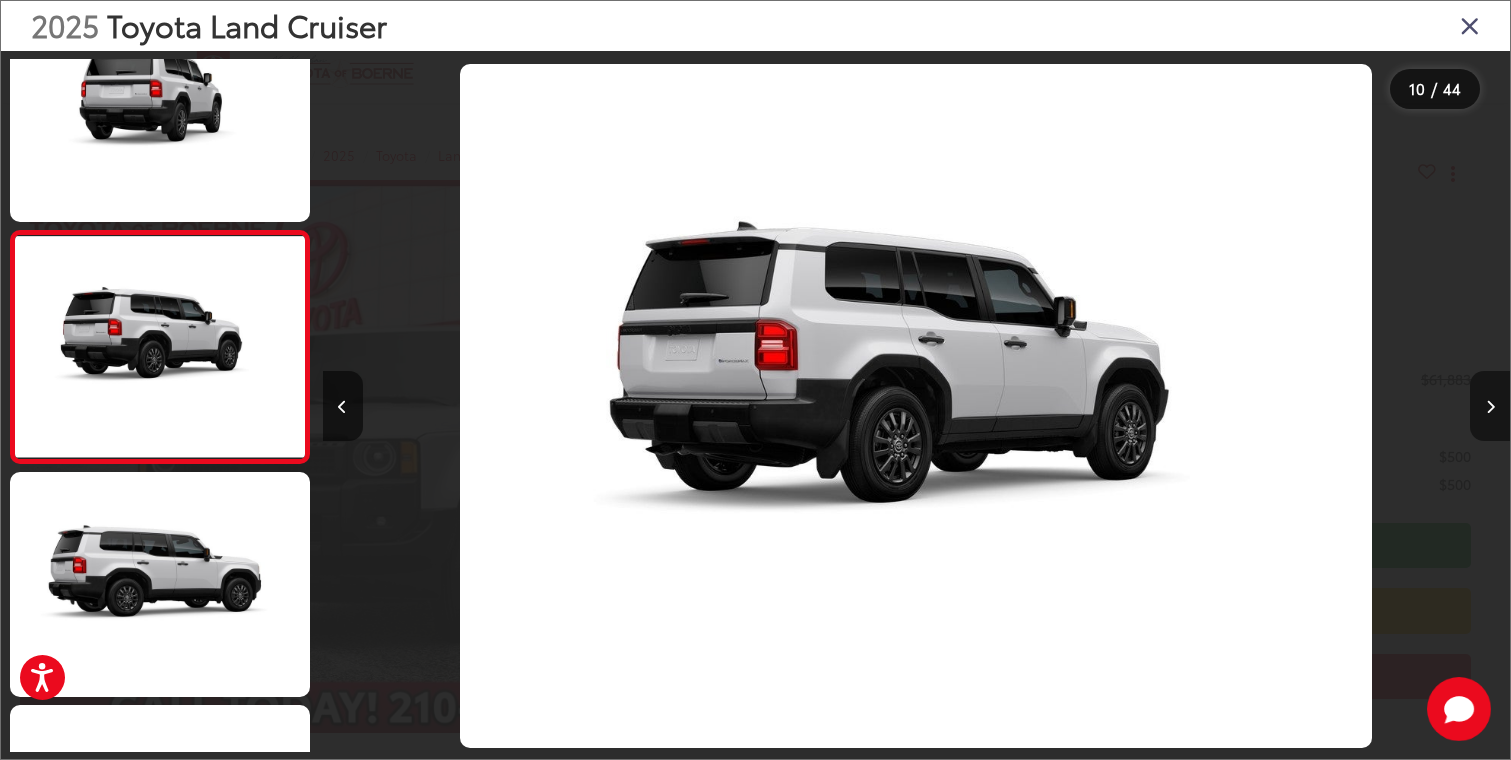 click at bounding box center [1490, 407] 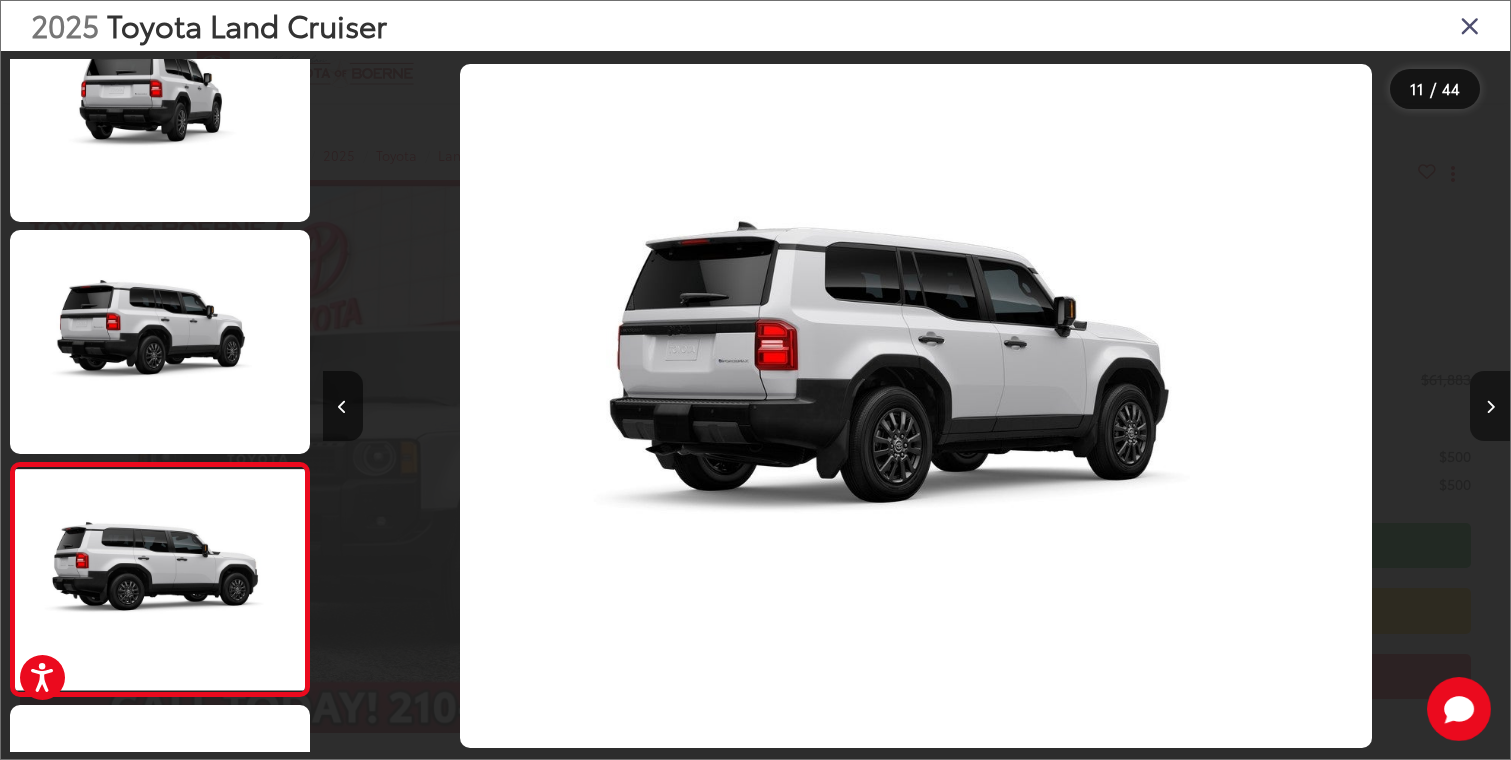 scroll, scrollTop: 0, scrollLeft: 10947, axis: horizontal 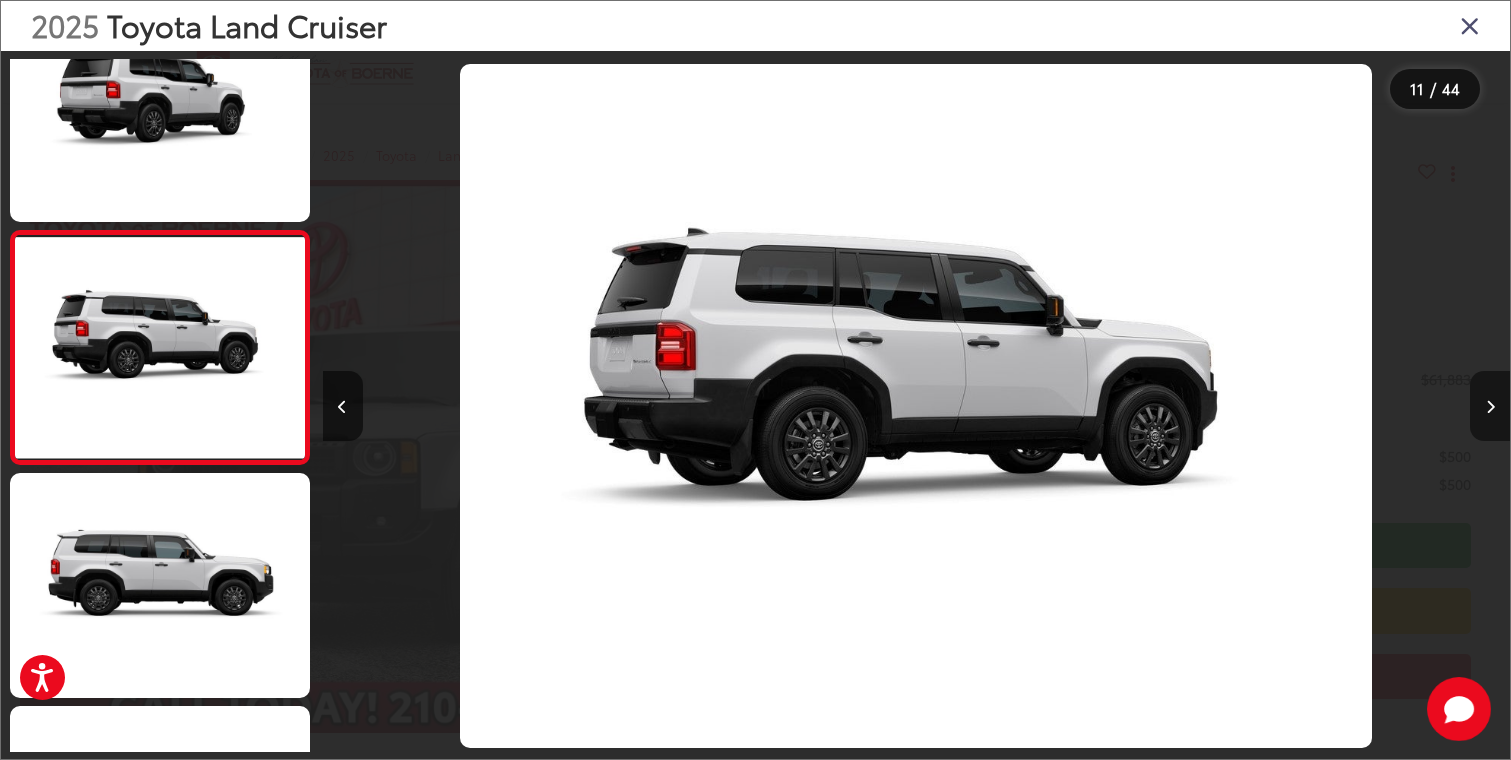 click at bounding box center [1490, 407] 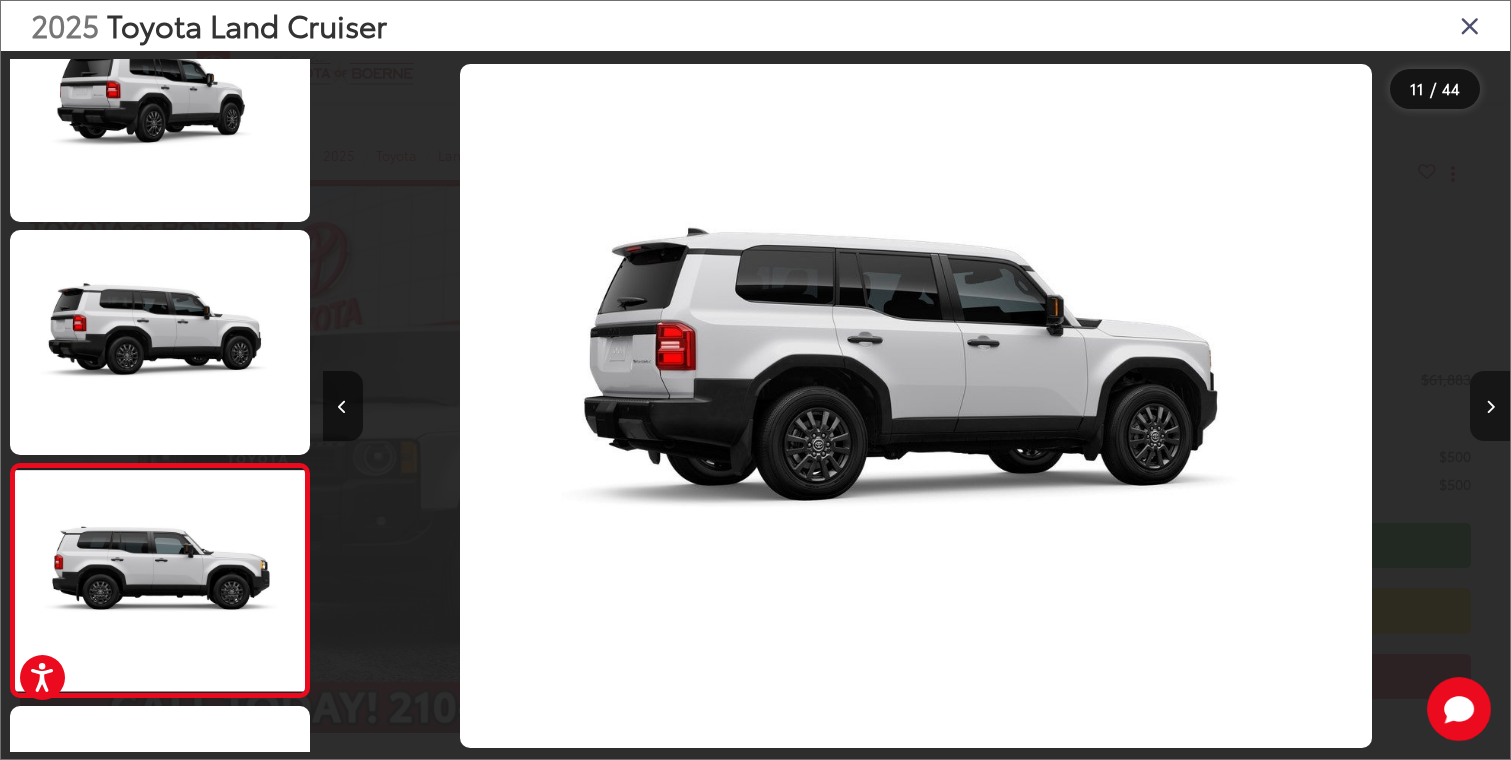 scroll, scrollTop: 0, scrollLeft: 12134, axis: horizontal 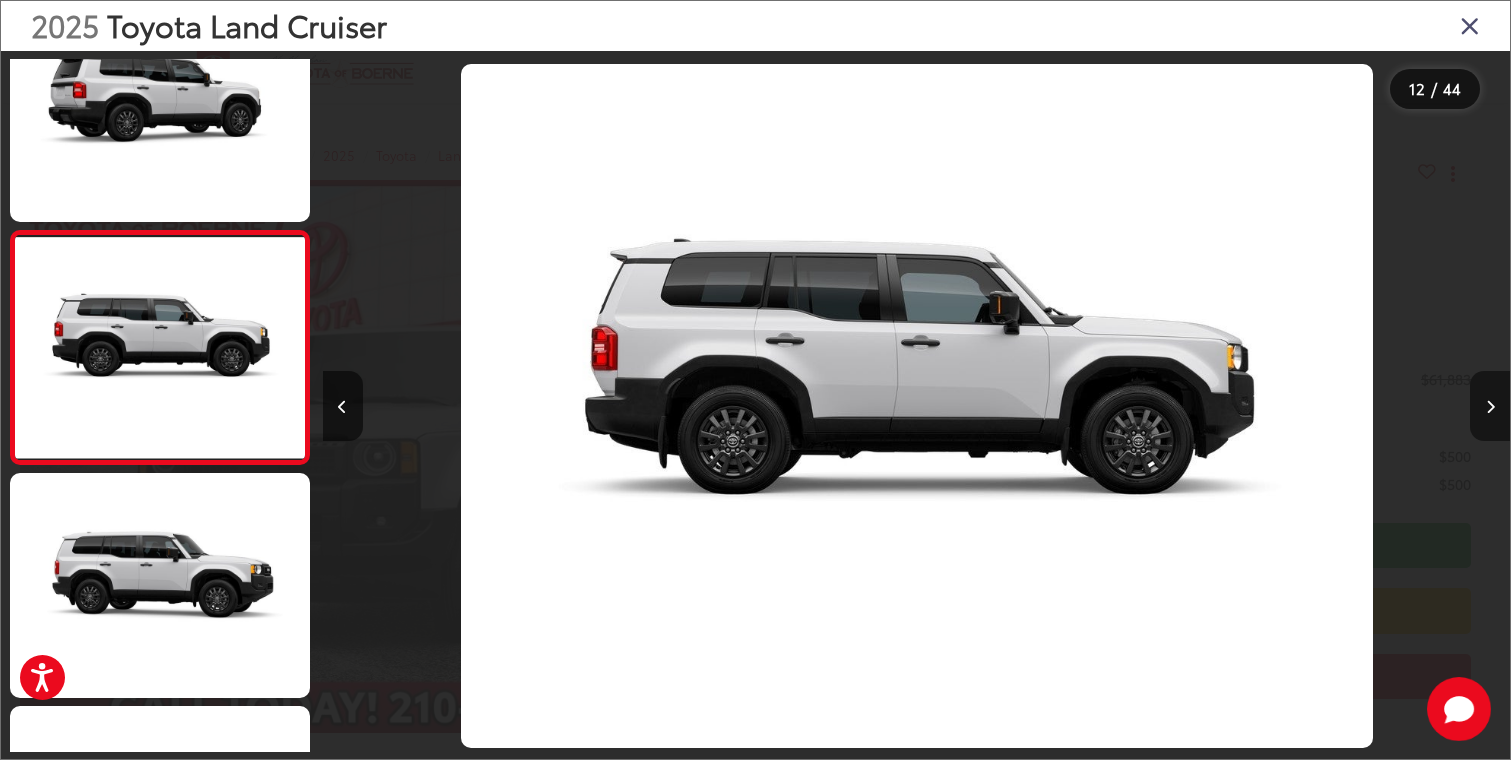 click at bounding box center [1490, 407] 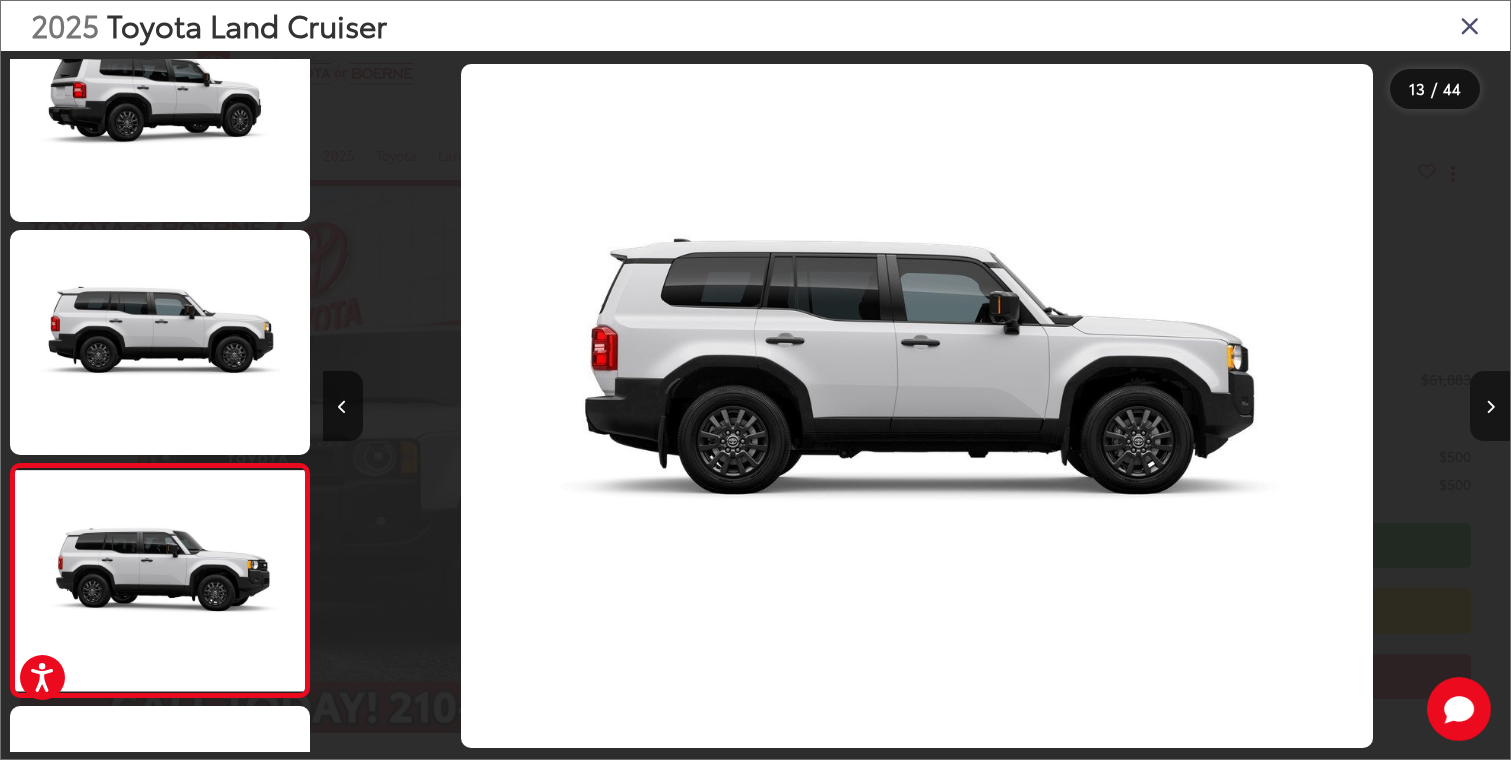 scroll, scrollTop: 0, scrollLeft: 13319, axis: horizontal 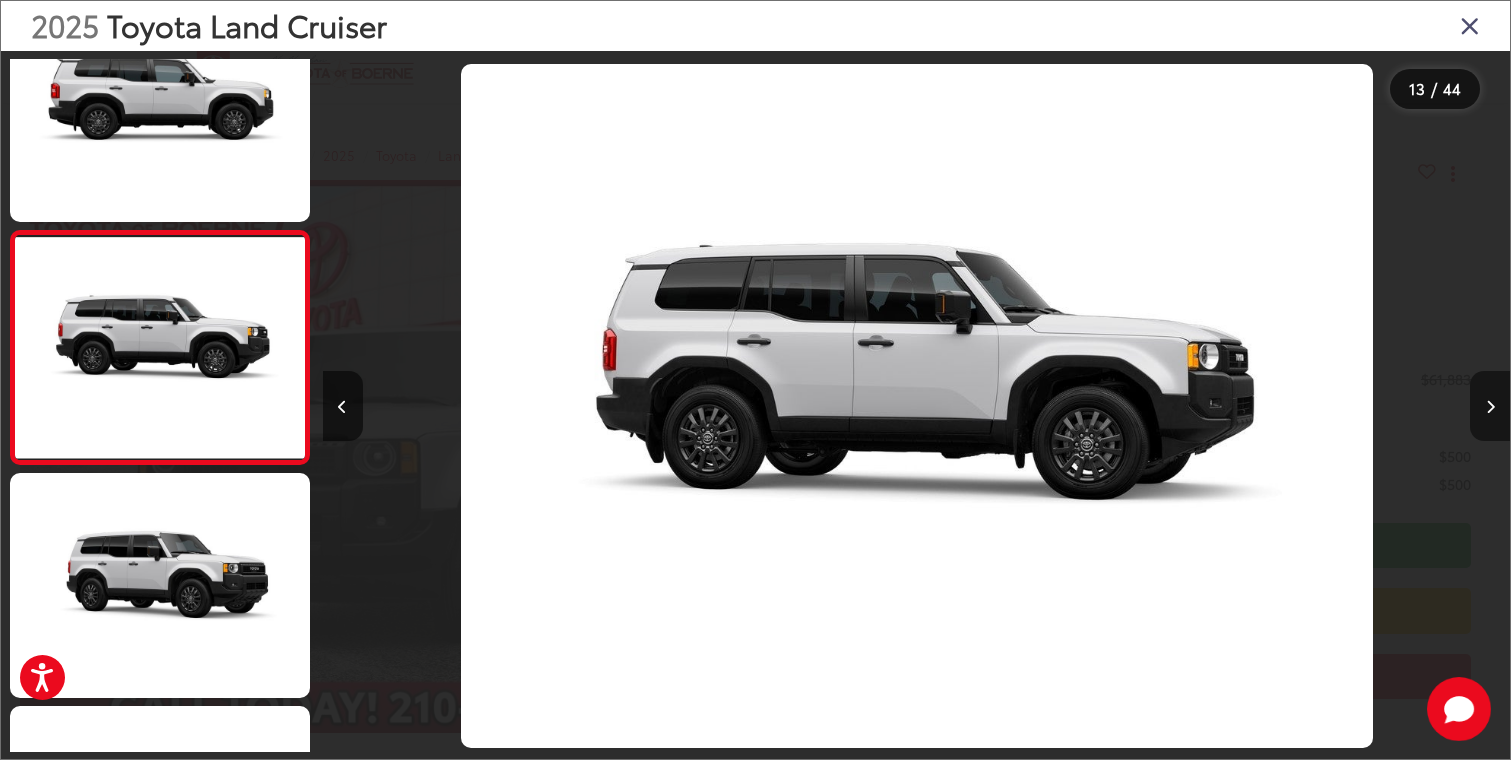 click at bounding box center (1490, 407) 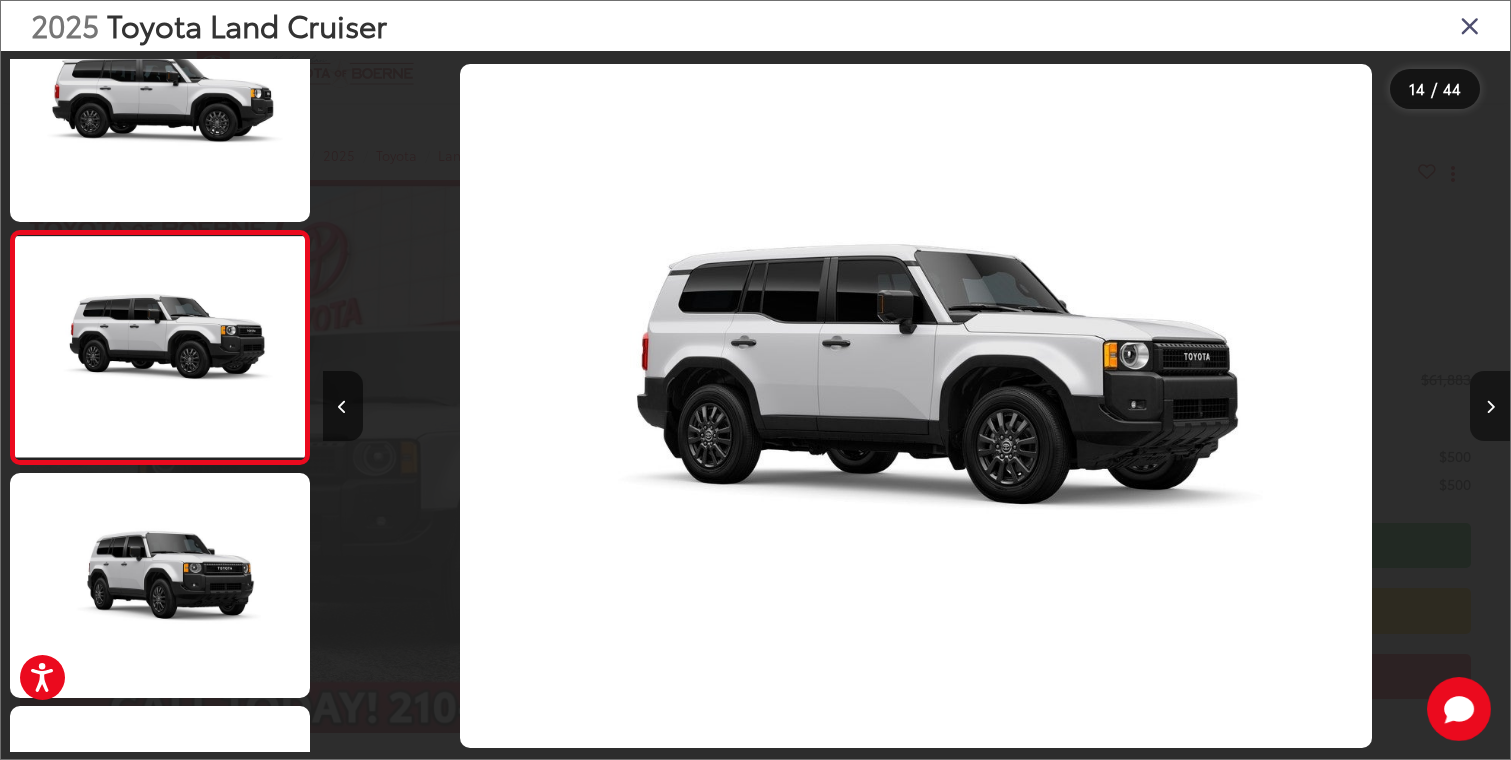 click at bounding box center (1490, 407) 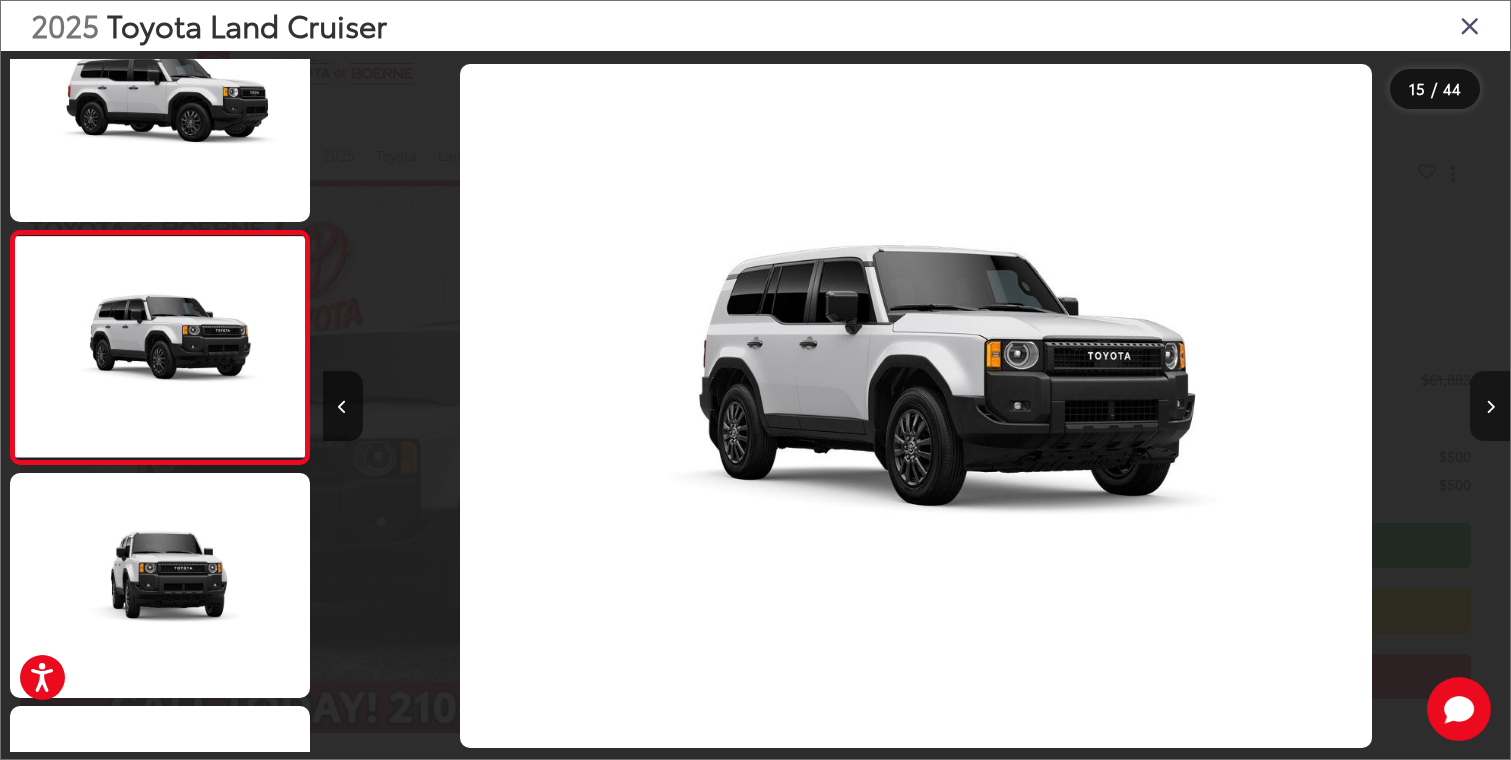 click at bounding box center (1490, 407) 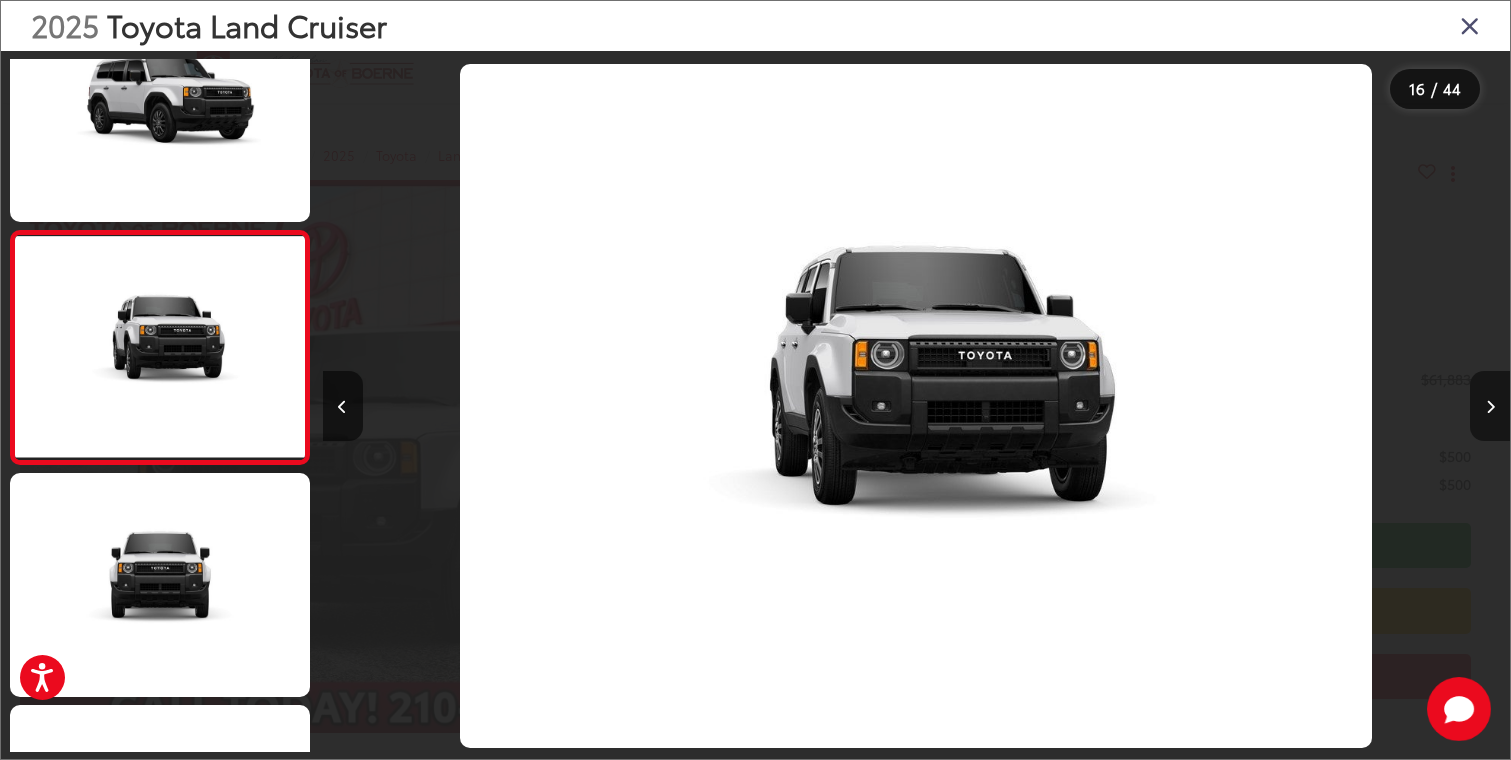 click at bounding box center [1490, 407] 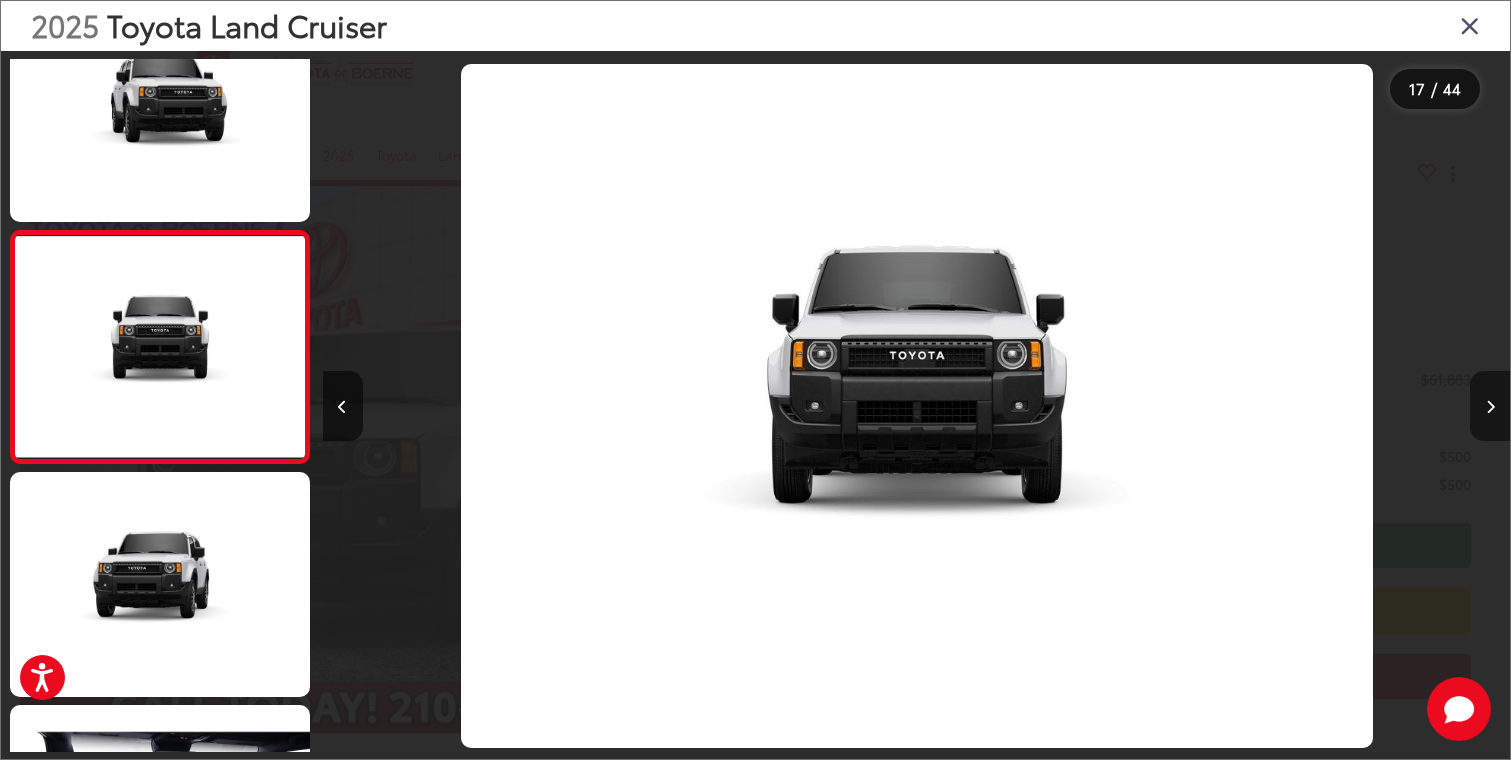 click at bounding box center [1490, 407] 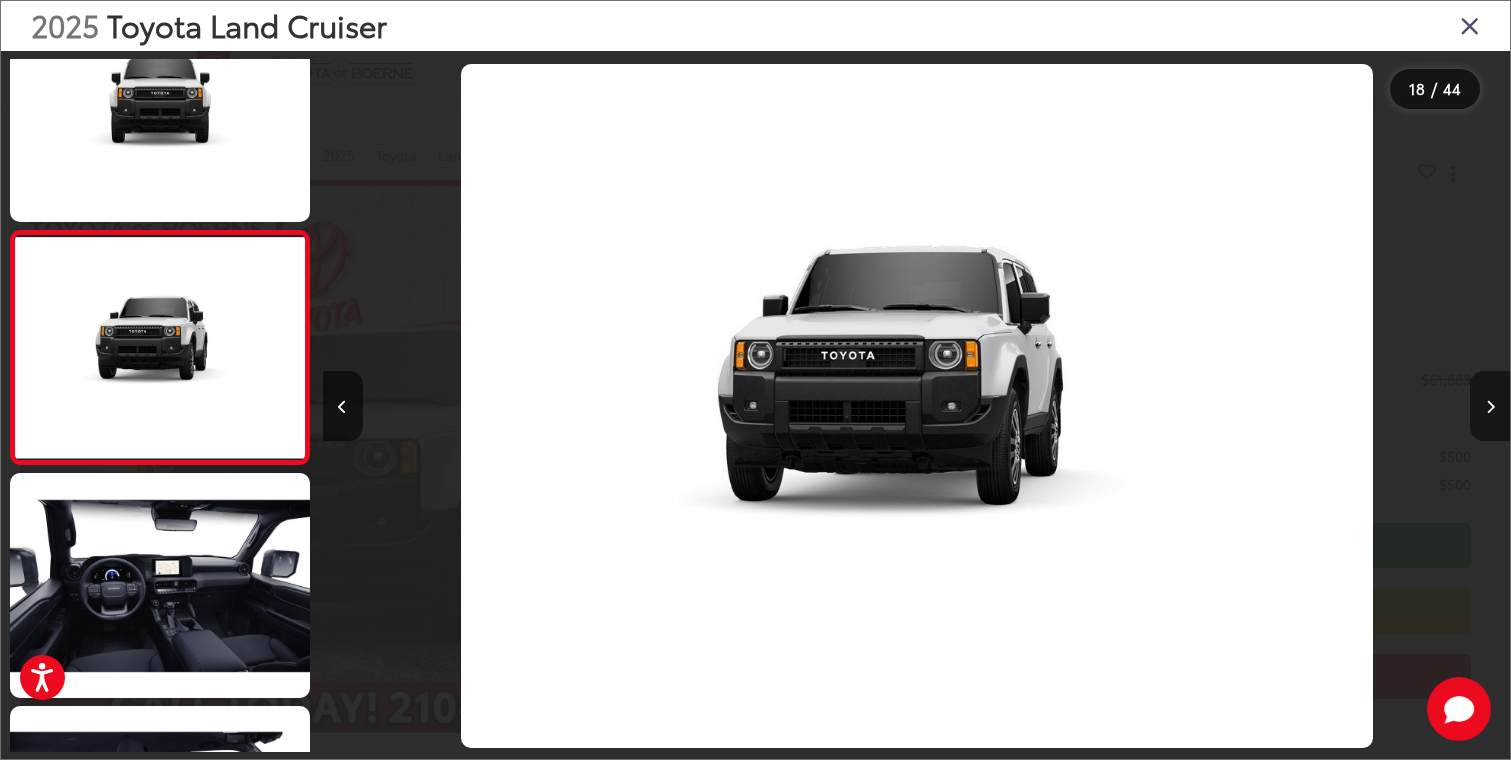 click at bounding box center (1490, 407) 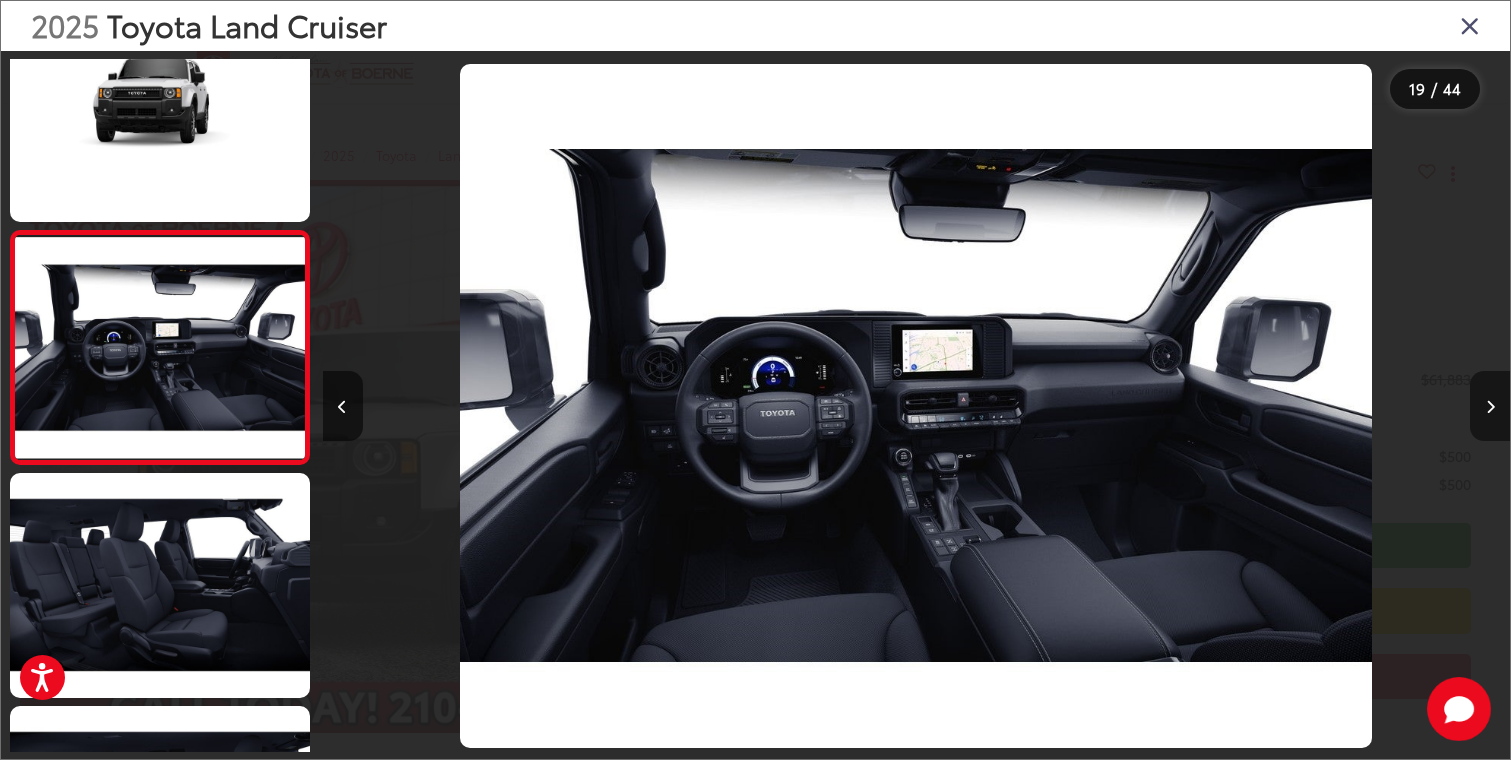 click at bounding box center [1490, 407] 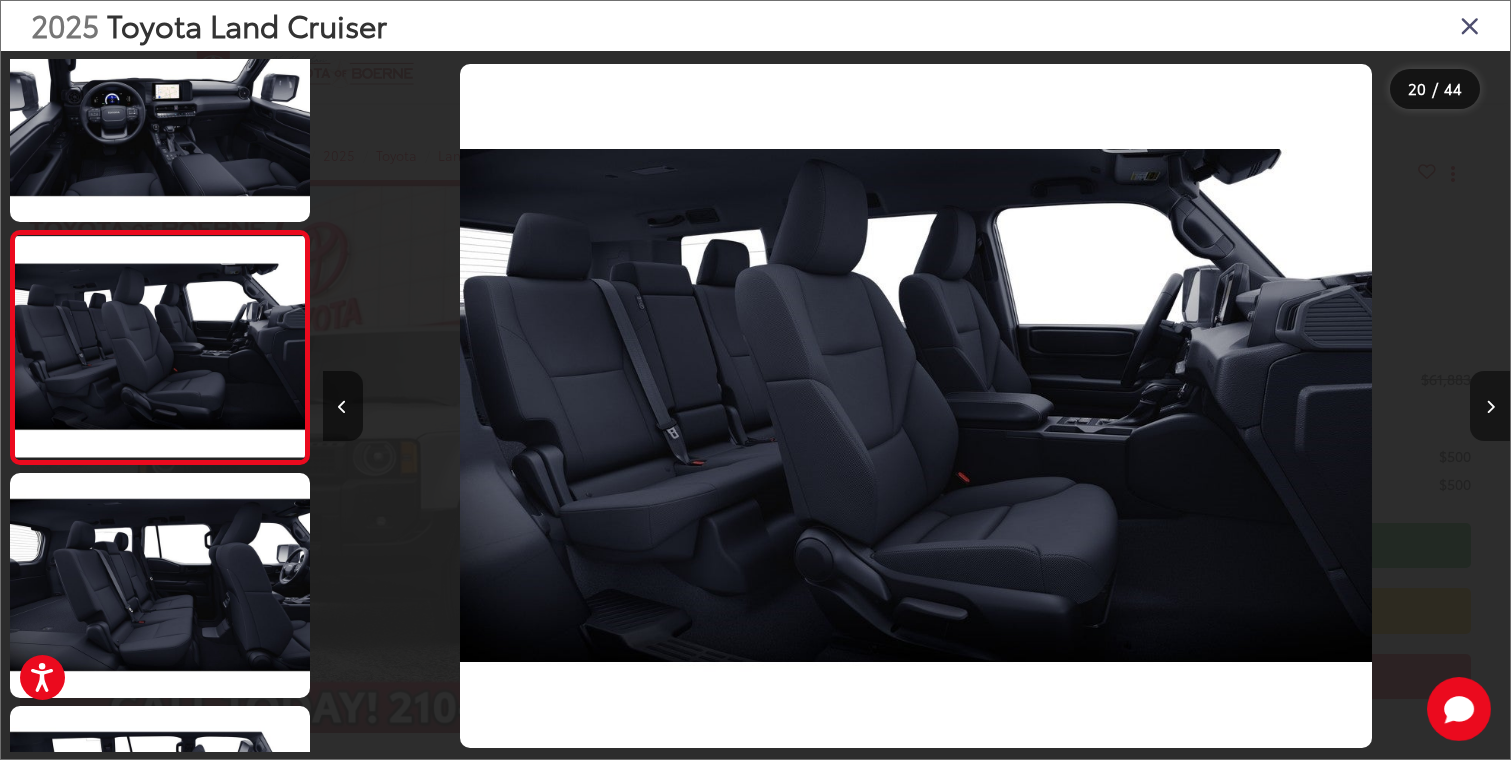 click at bounding box center (1490, 407) 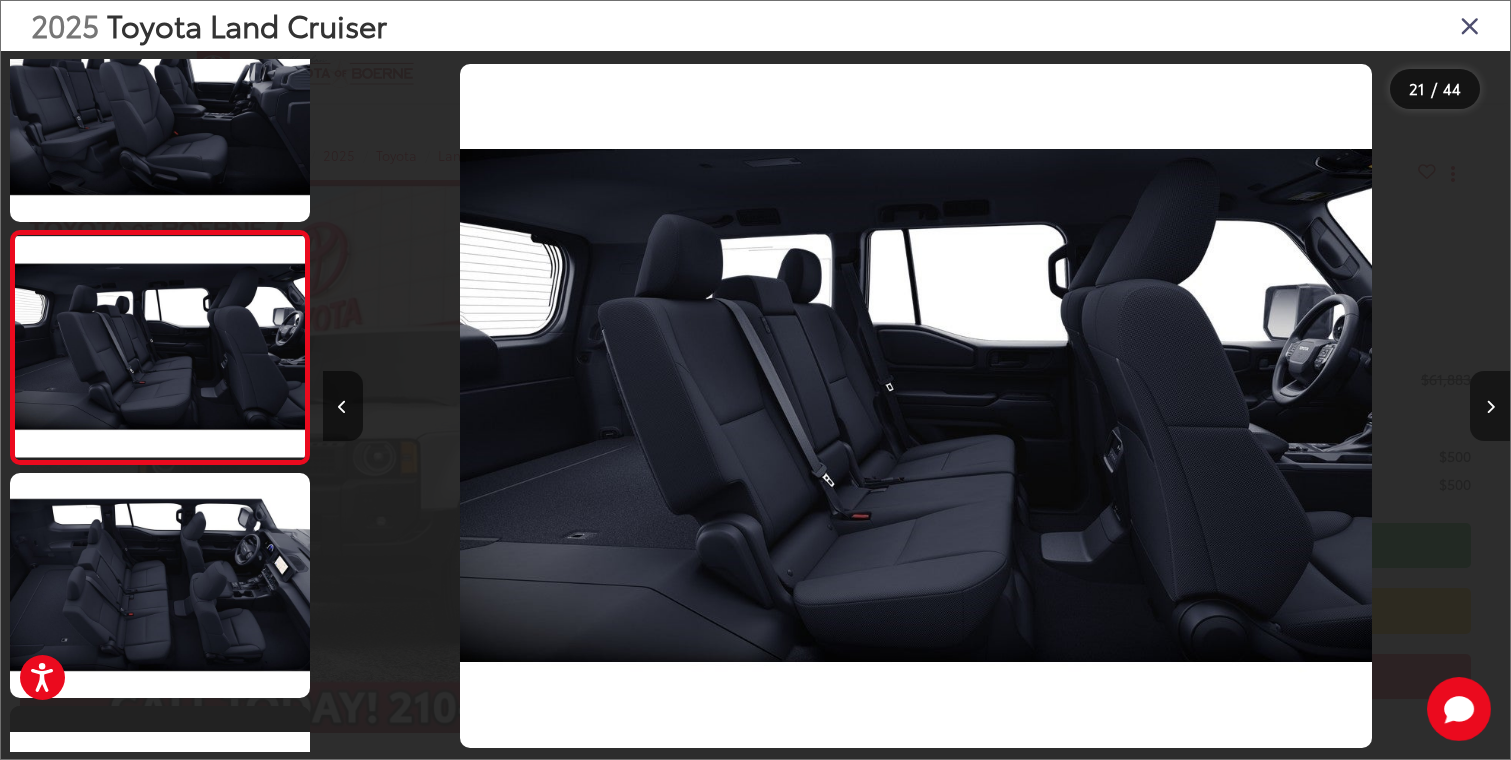 click at bounding box center [1490, 407] 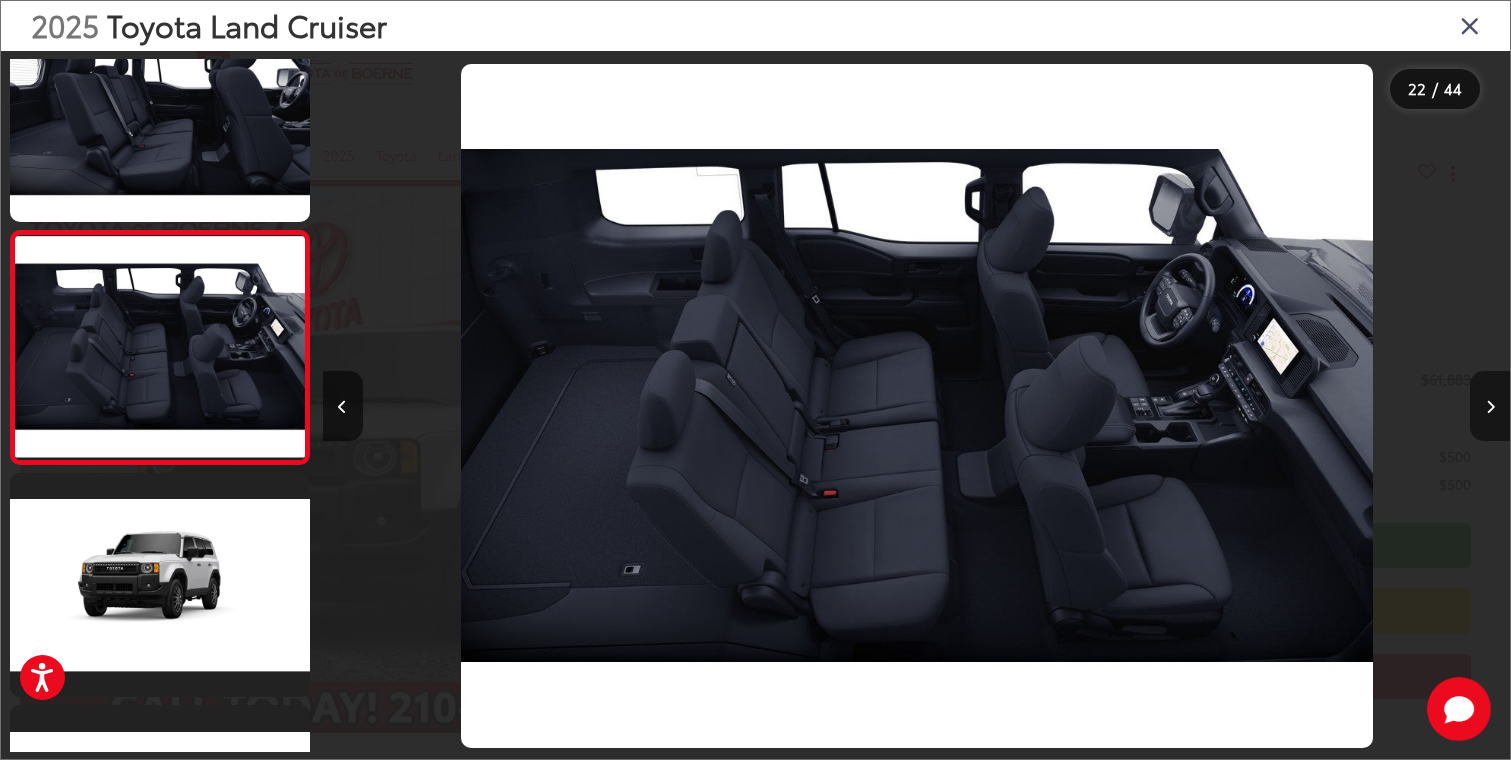 click at bounding box center (1490, 407) 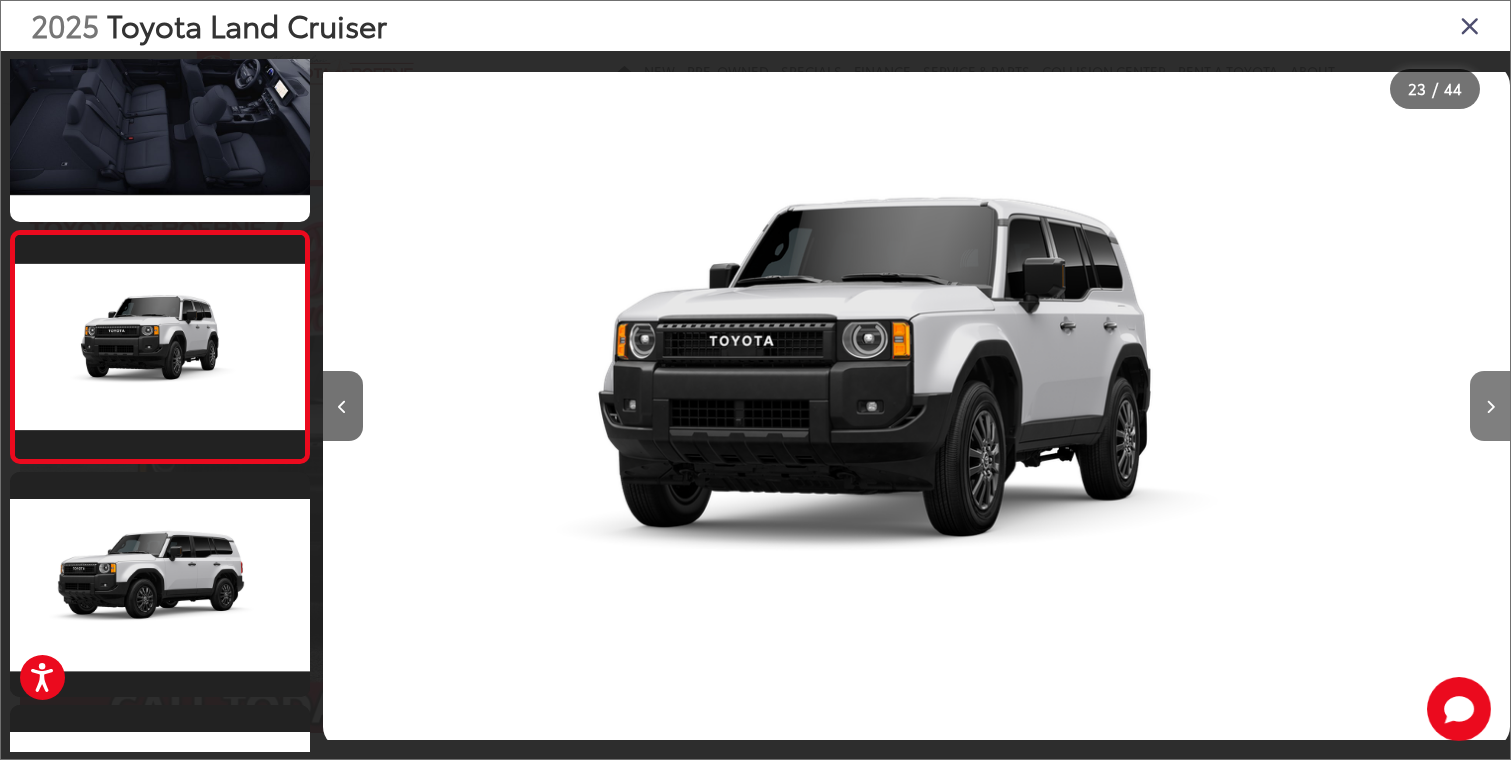 click at bounding box center [1490, 407] 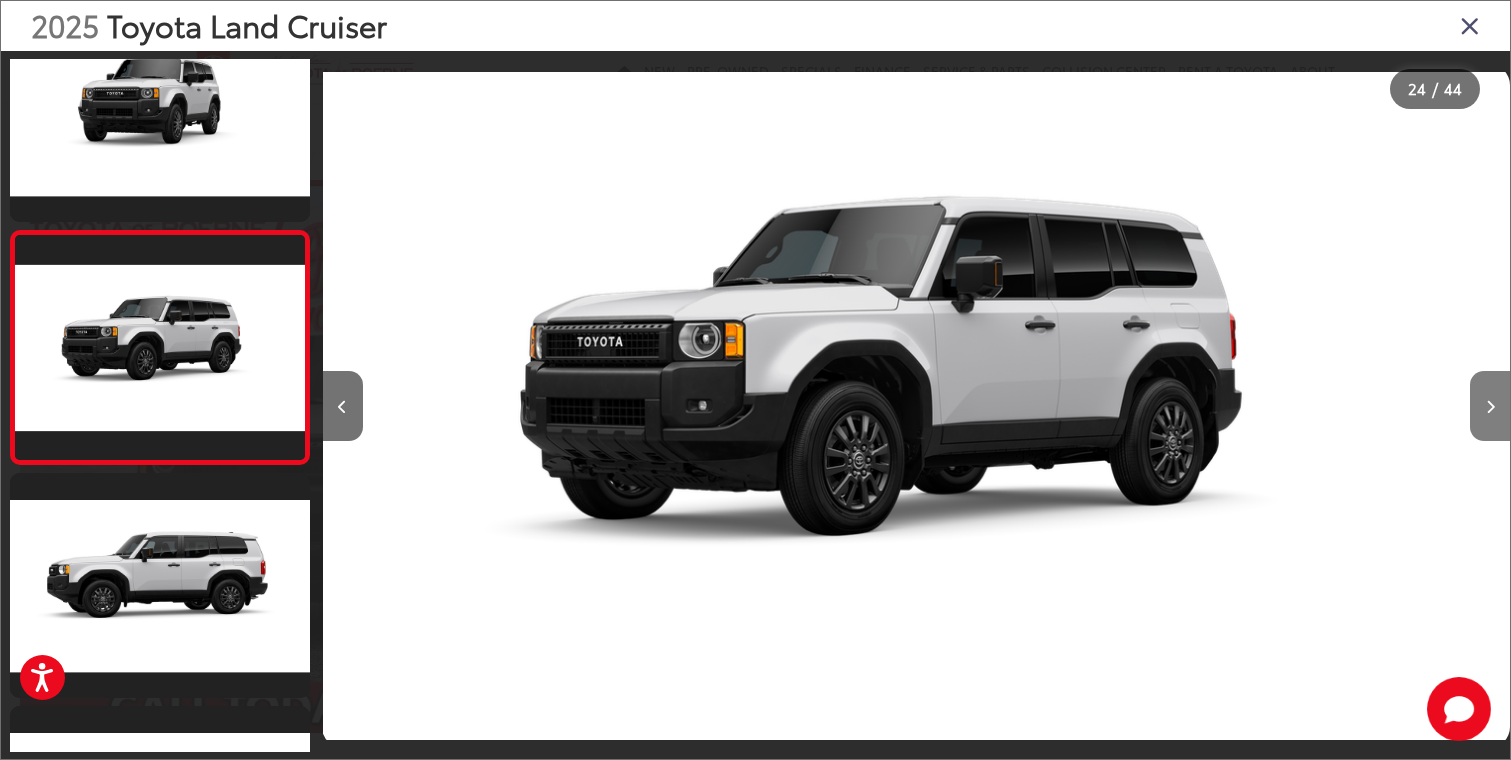 click at bounding box center [1490, 407] 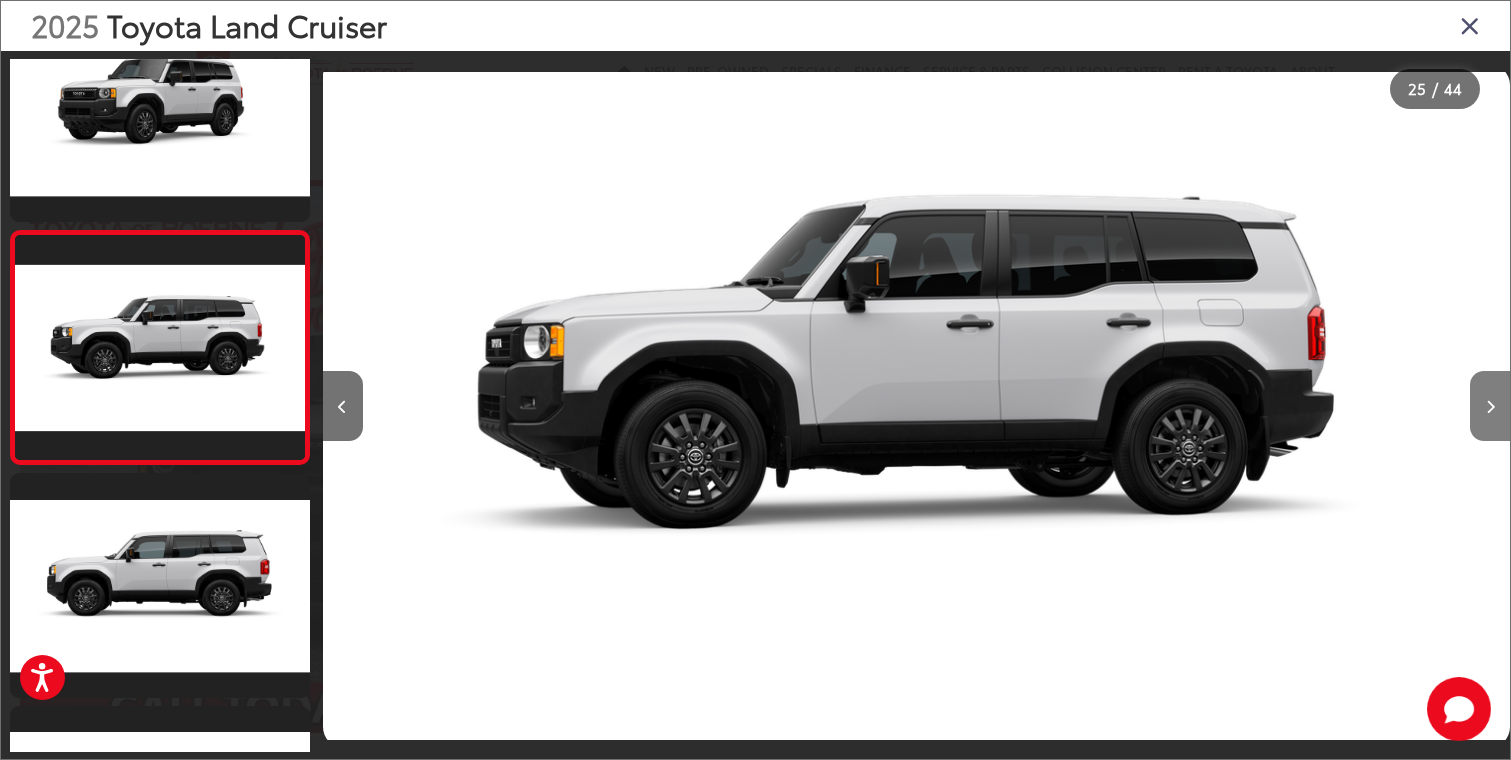 click at bounding box center (1490, 407) 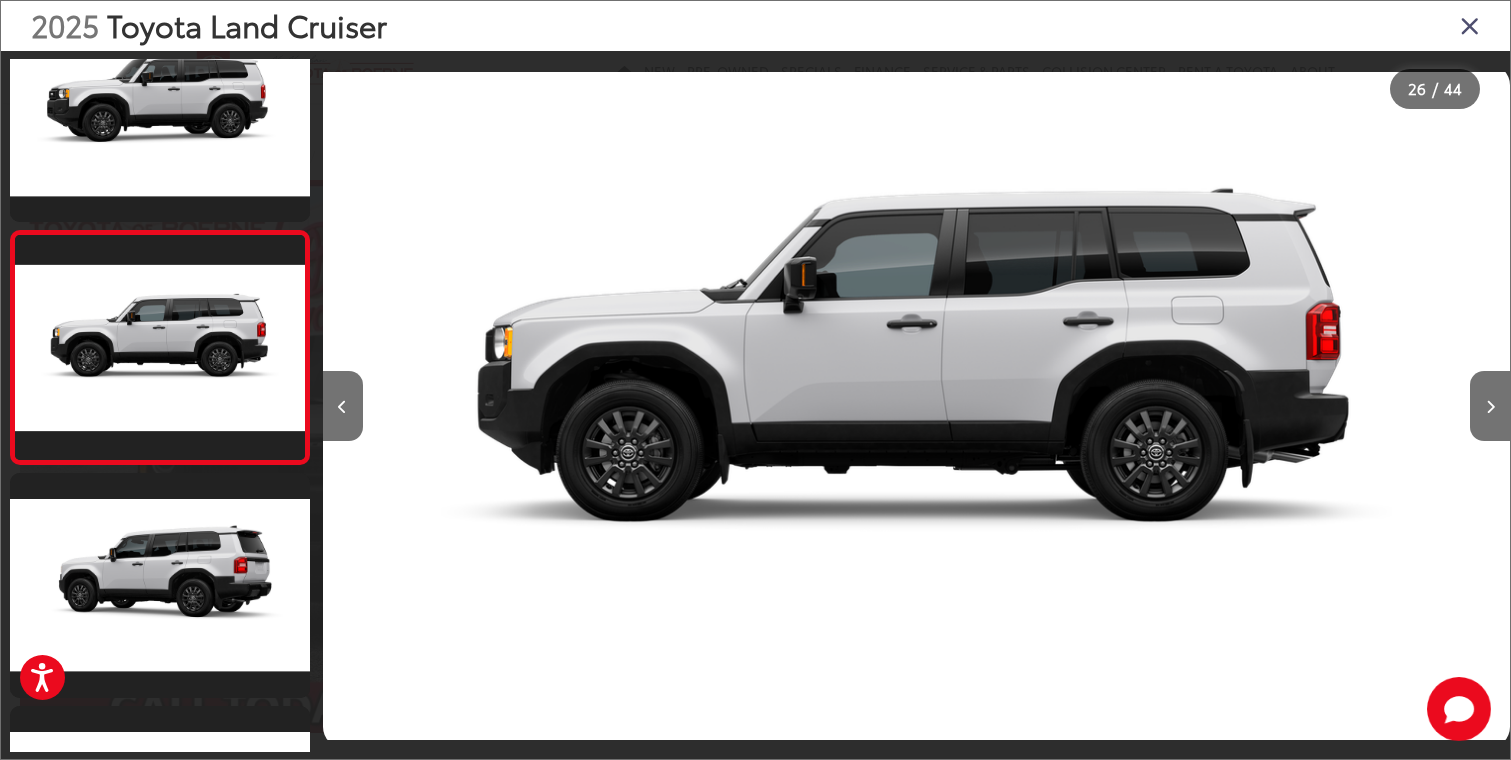 click at bounding box center [1470, 25] 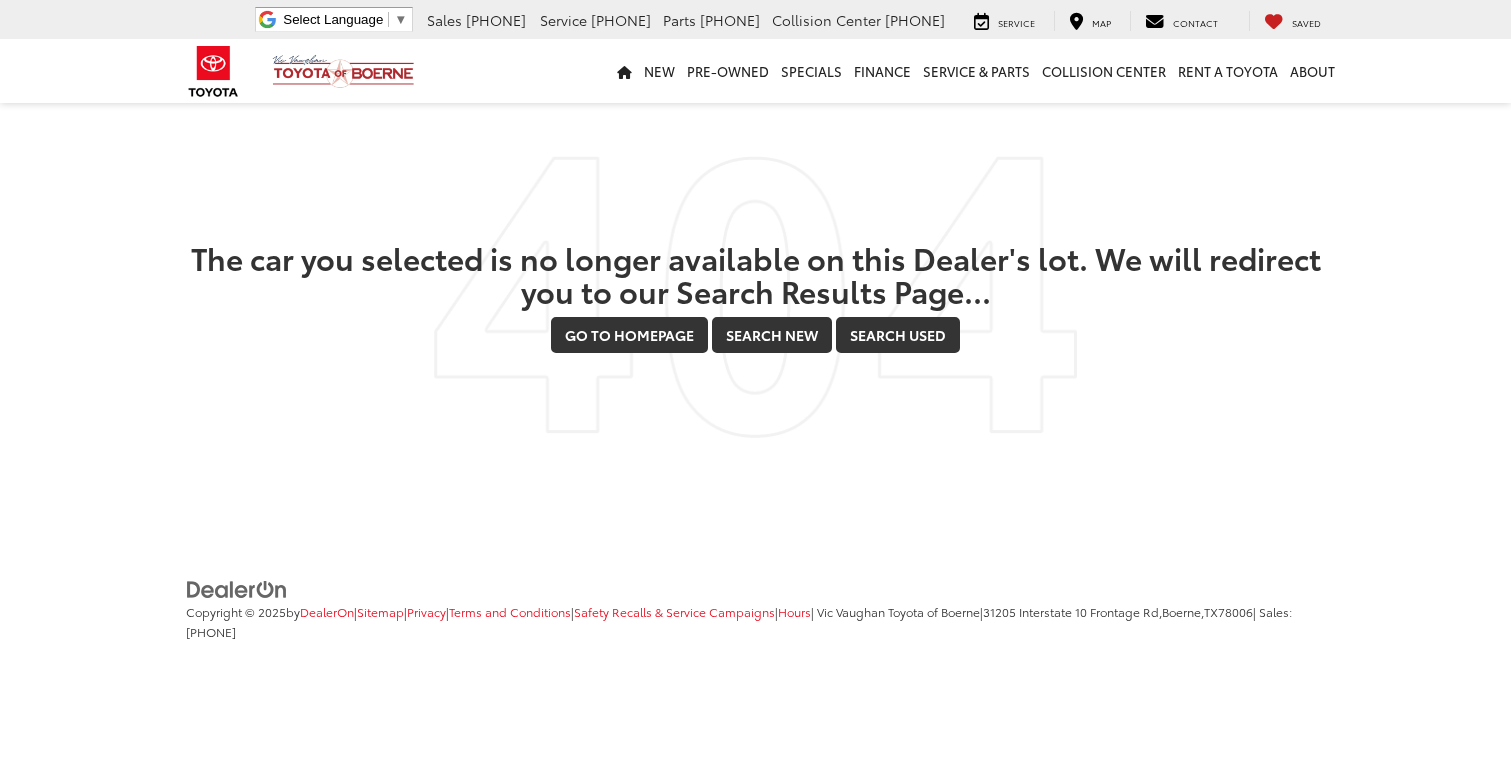 scroll, scrollTop: 0, scrollLeft: 0, axis: both 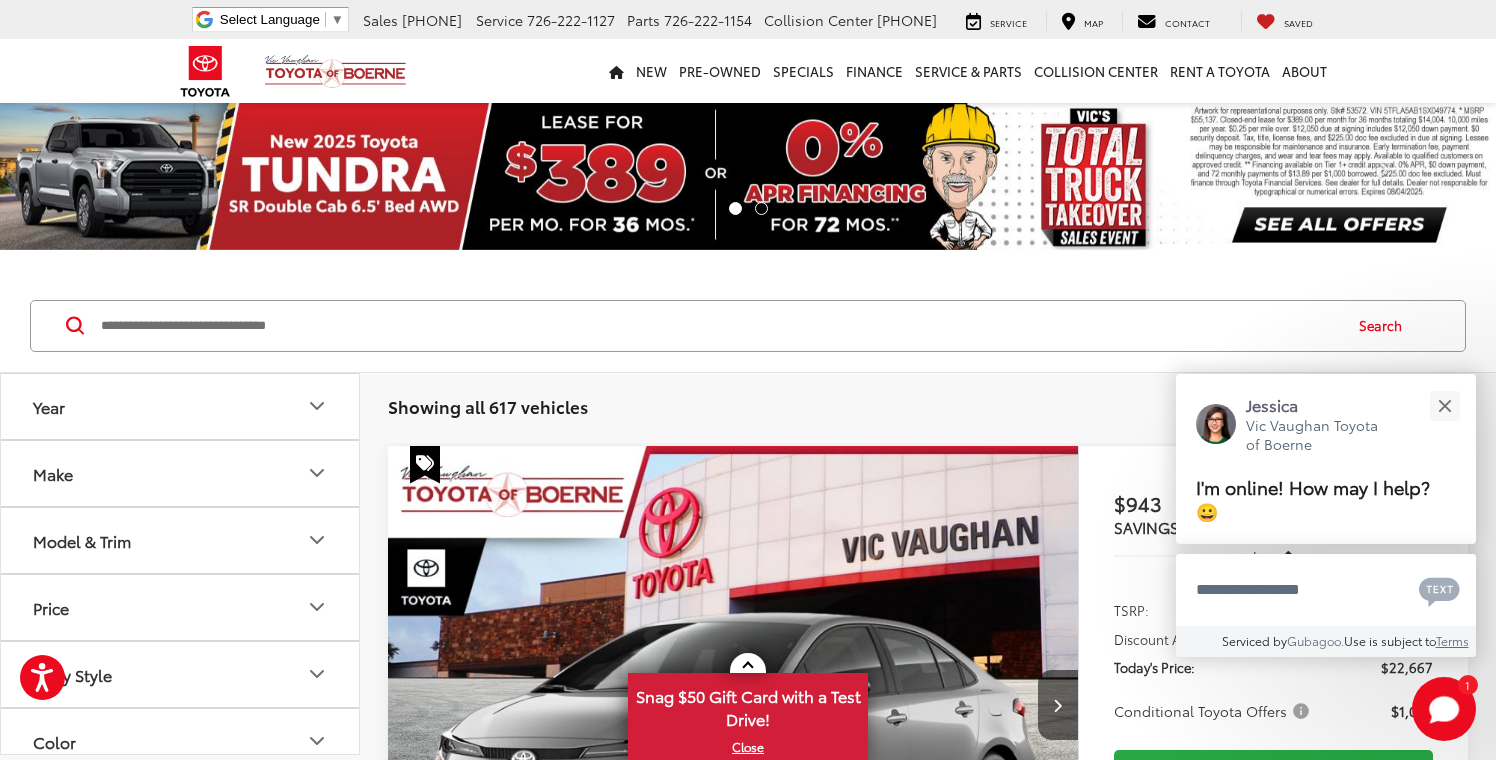 click on "Make" at bounding box center (181, 473) 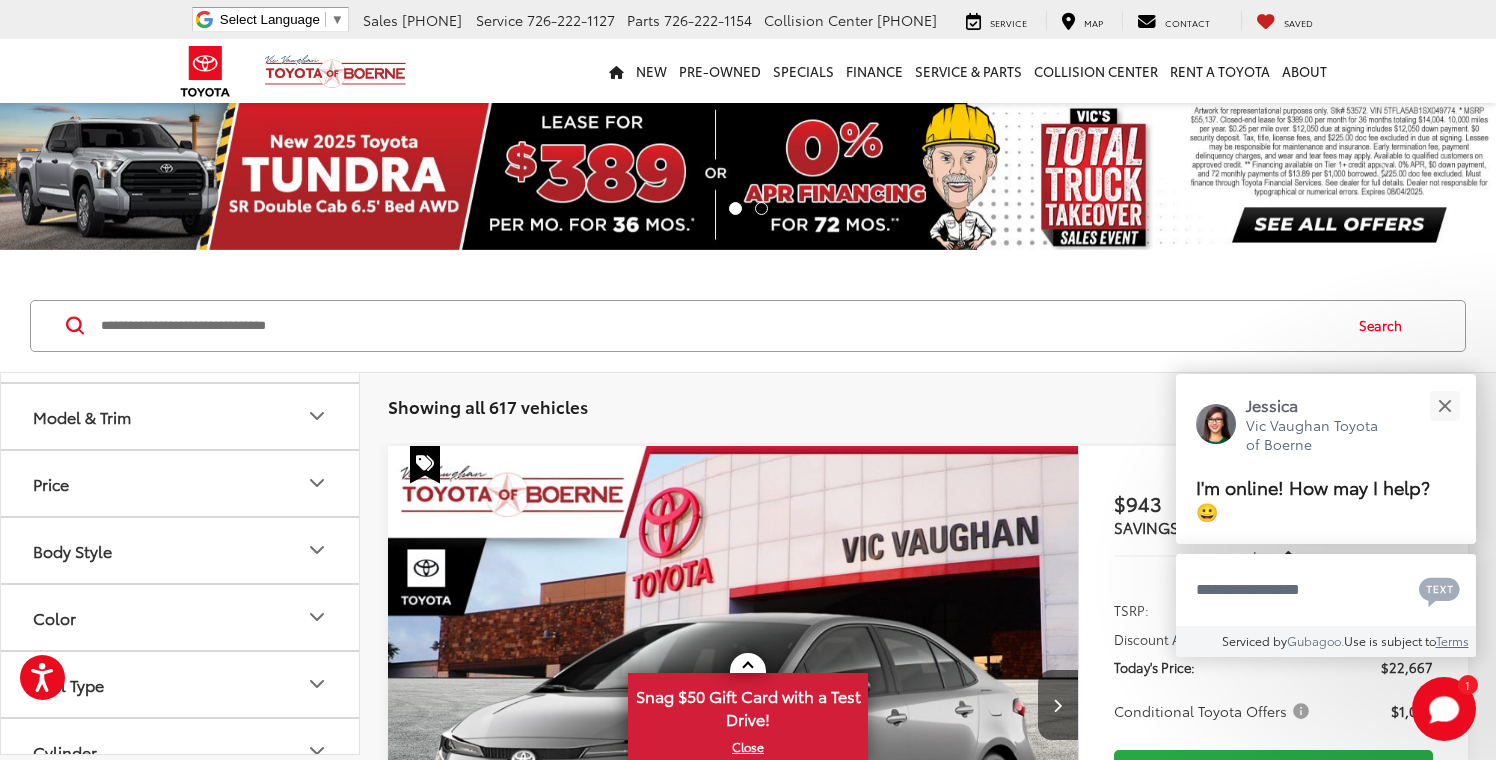 scroll, scrollTop: 191, scrollLeft: 0, axis: vertical 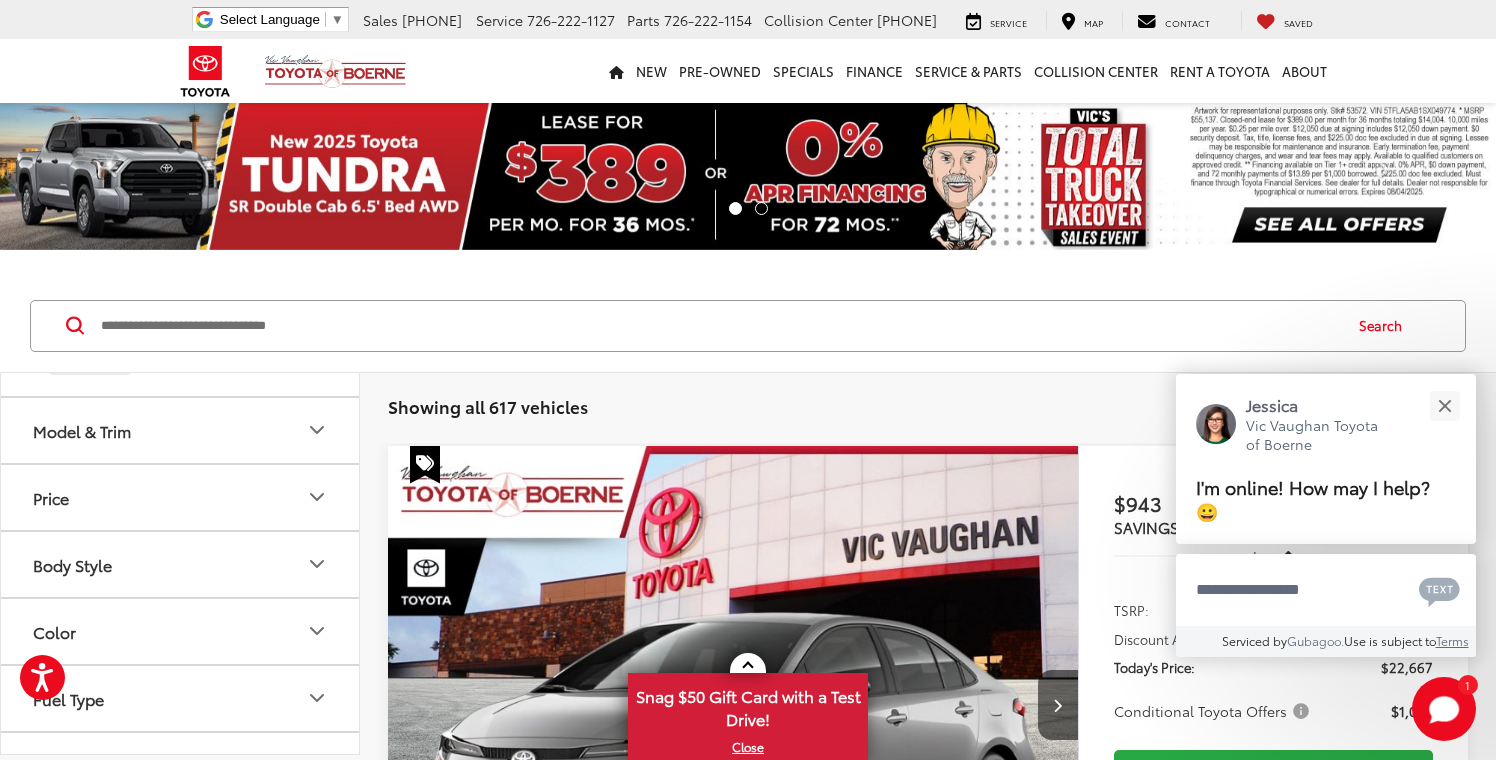 click on "Model & Trim" at bounding box center (181, 430) 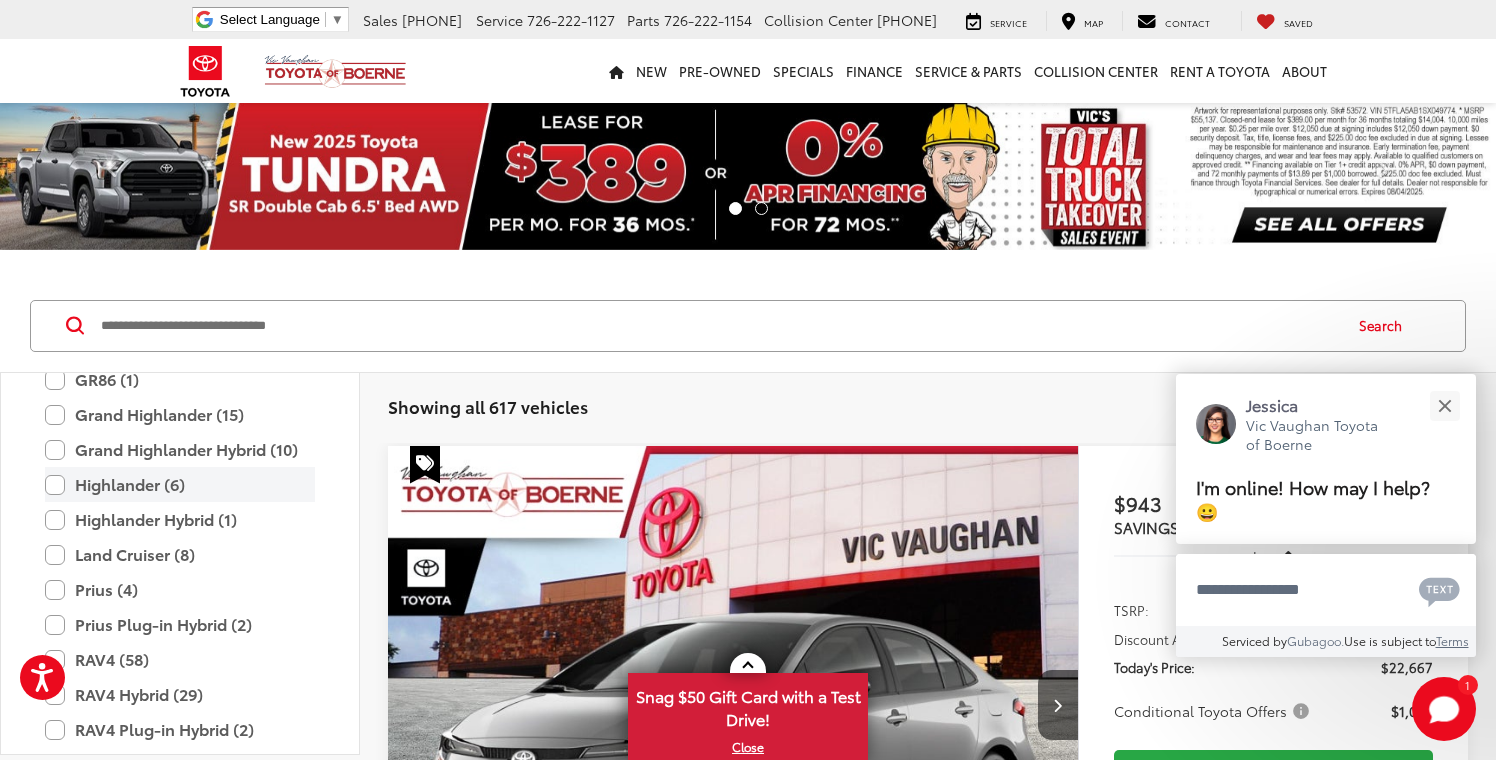scroll, scrollTop: 698, scrollLeft: 0, axis: vertical 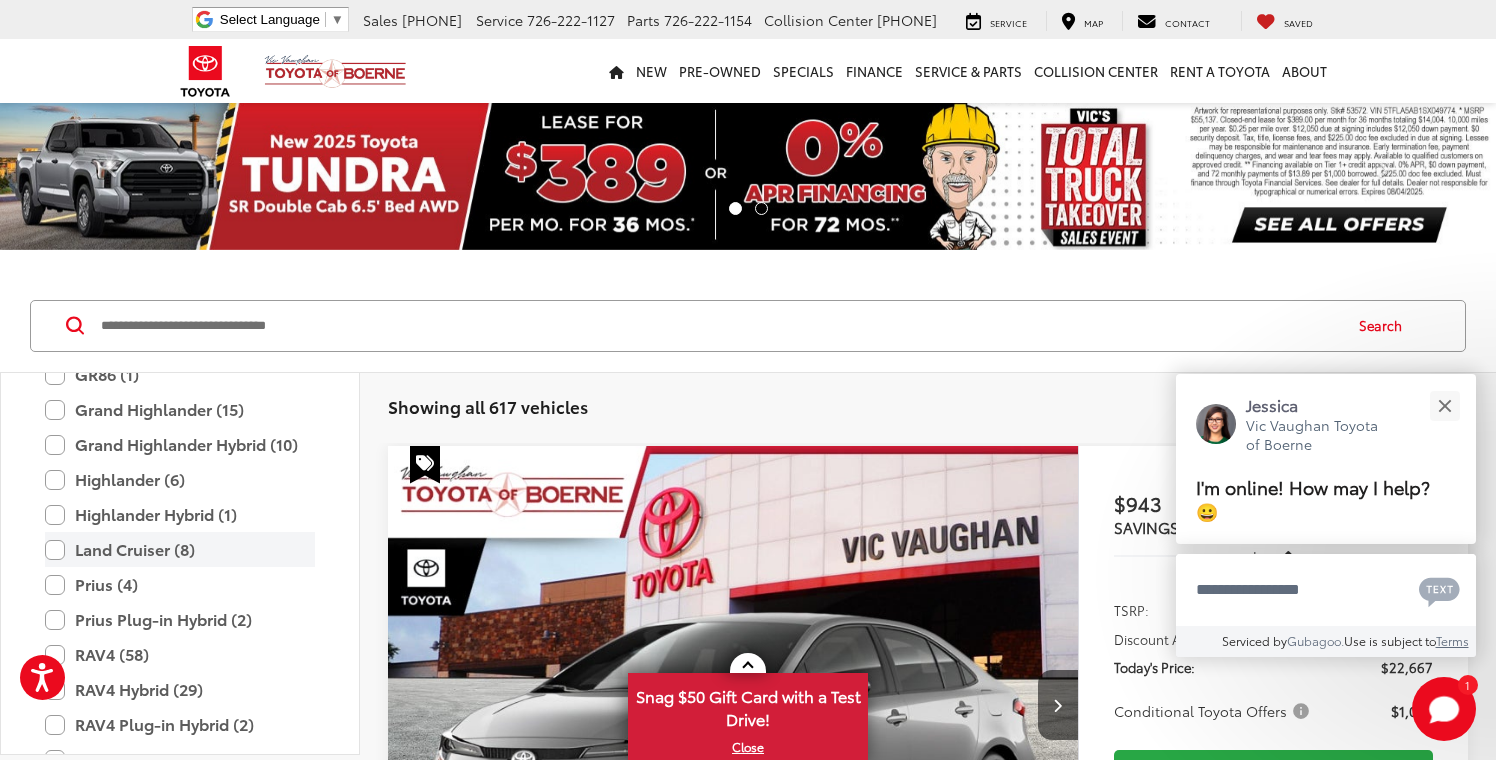 click on "Land Cruiser (8)" at bounding box center [180, 549] 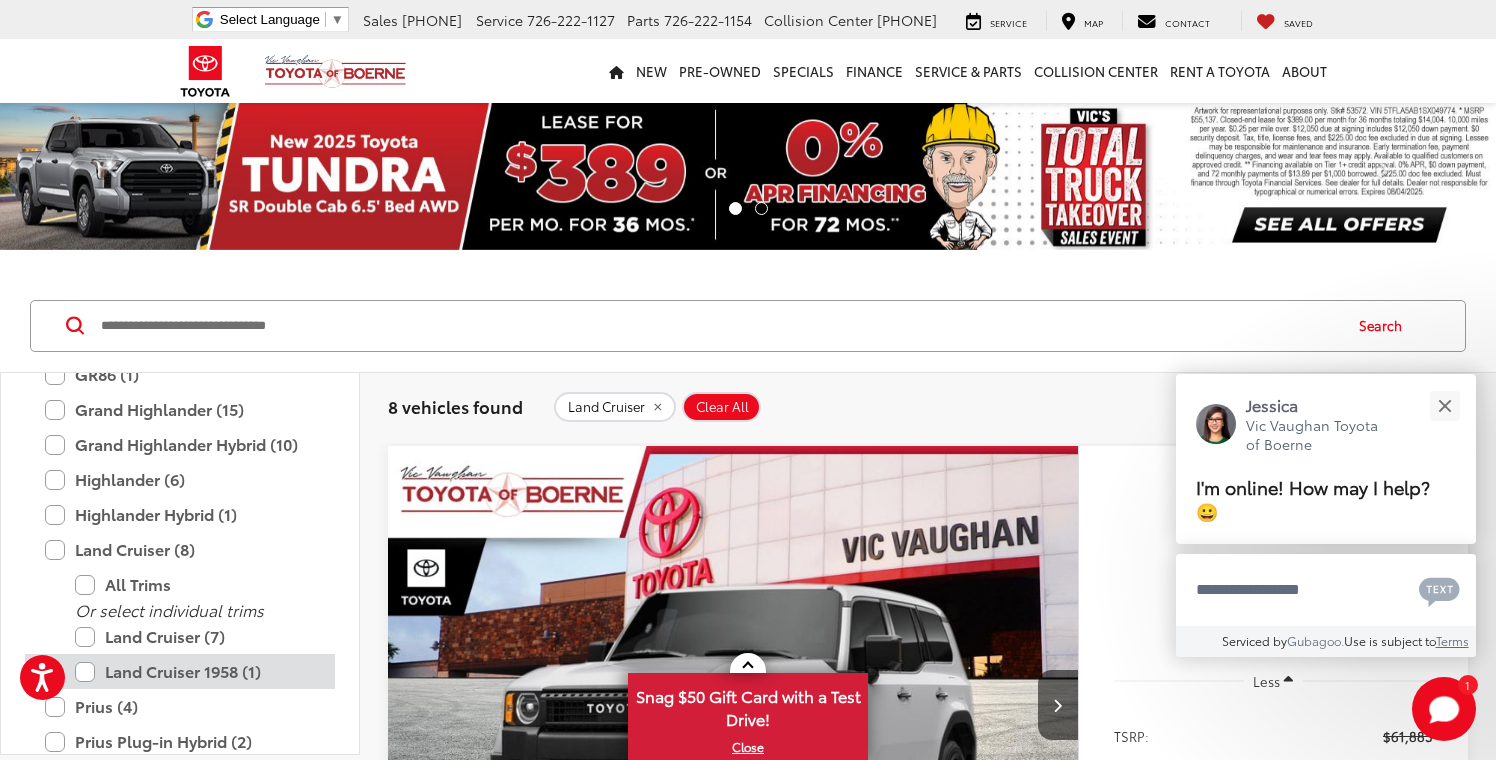 click on "Land Cruiser 1958 (1)" at bounding box center [195, 671] 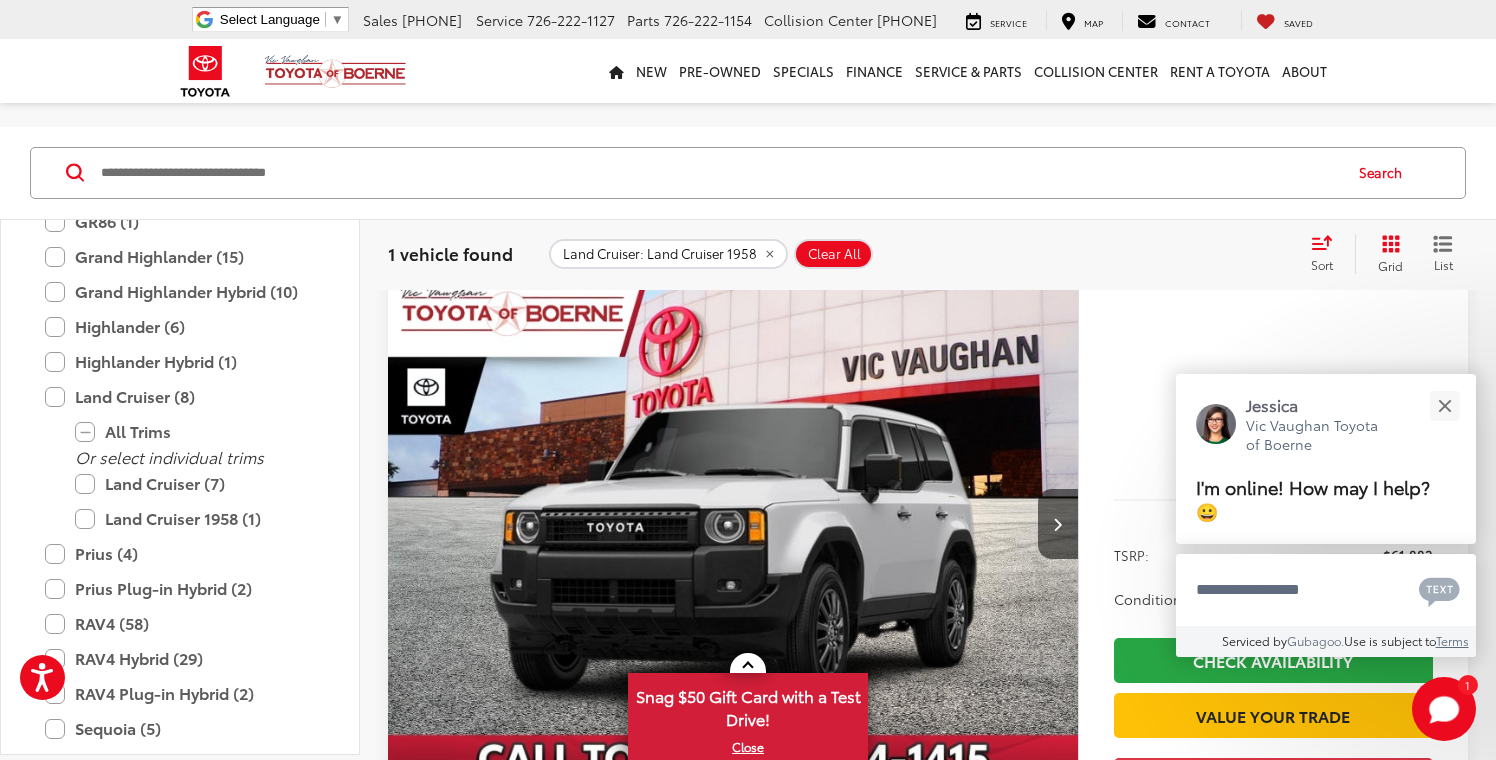scroll, scrollTop: 197, scrollLeft: 0, axis: vertical 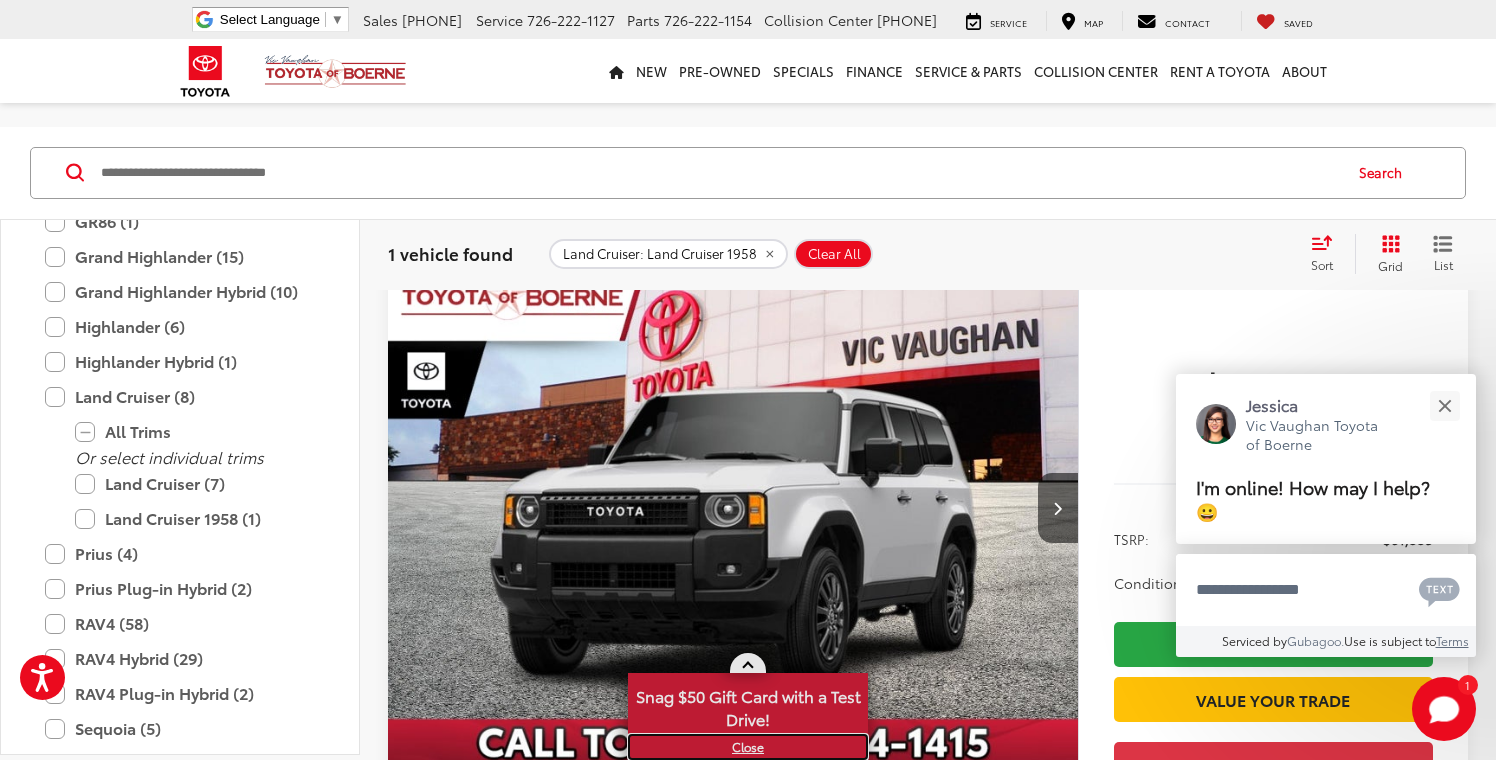click on "X" at bounding box center (748, 747) 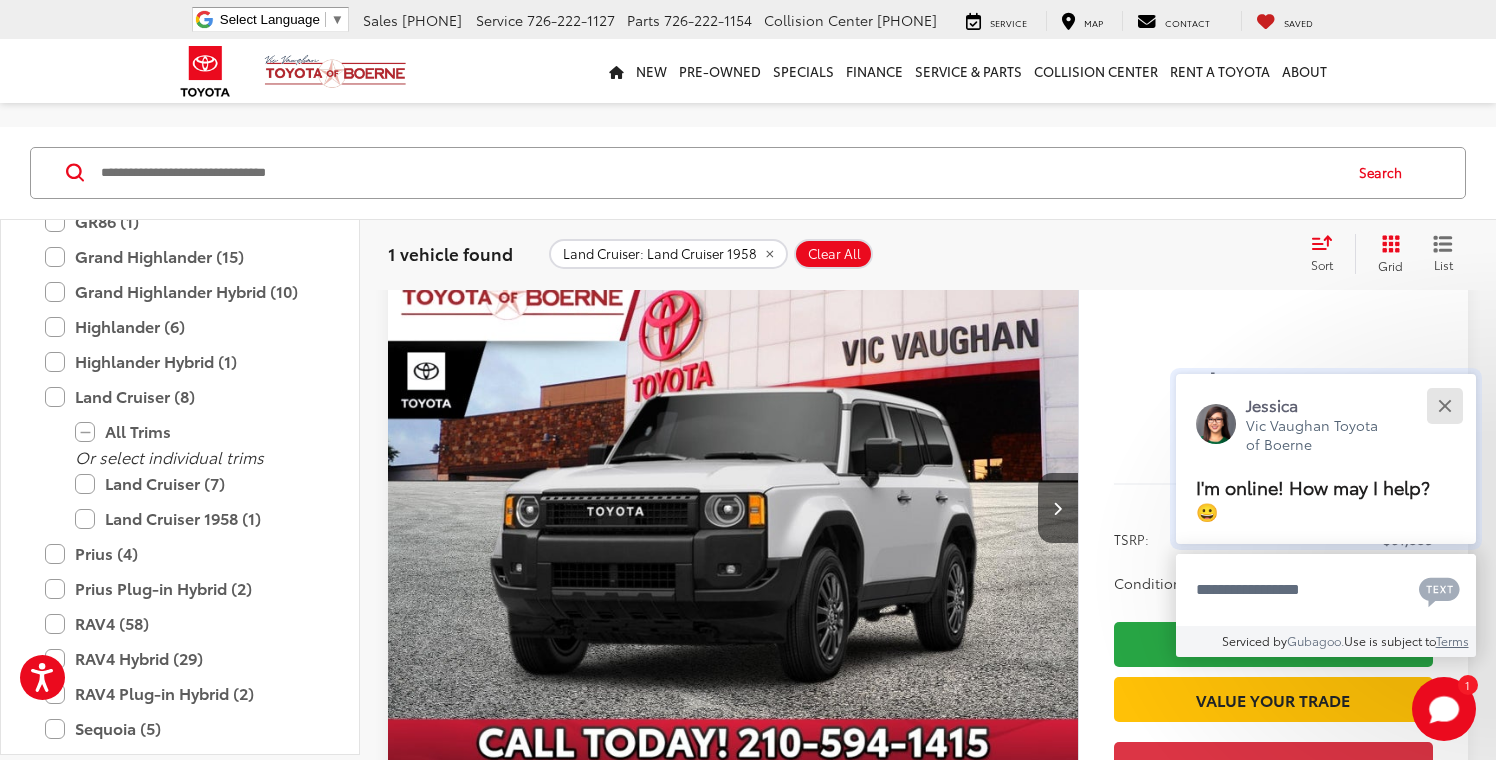 click at bounding box center [1444, 405] 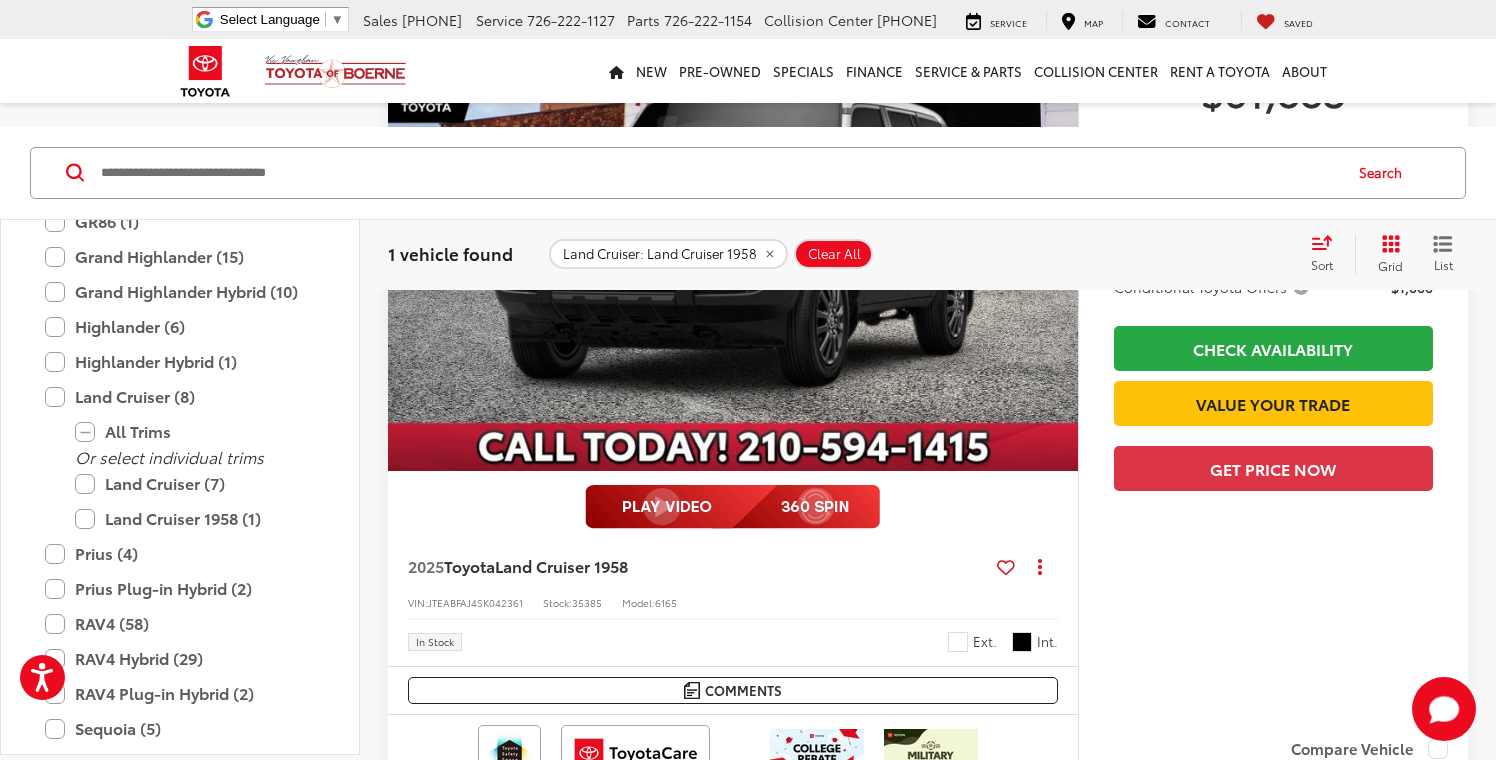 scroll, scrollTop: 499, scrollLeft: 0, axis: vertical 